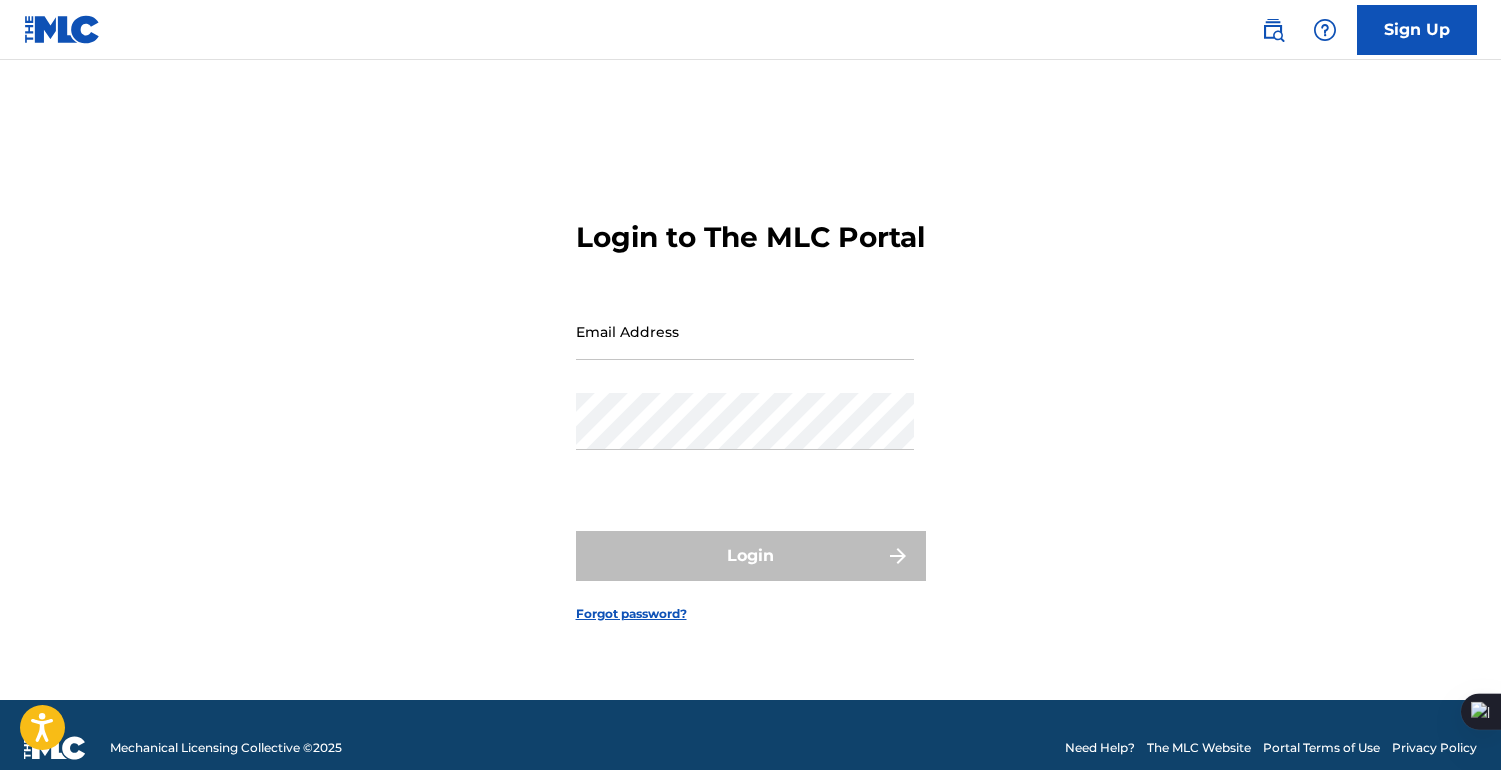 scroll, scrollTop: 0, scrollLeft: 0, axis: both 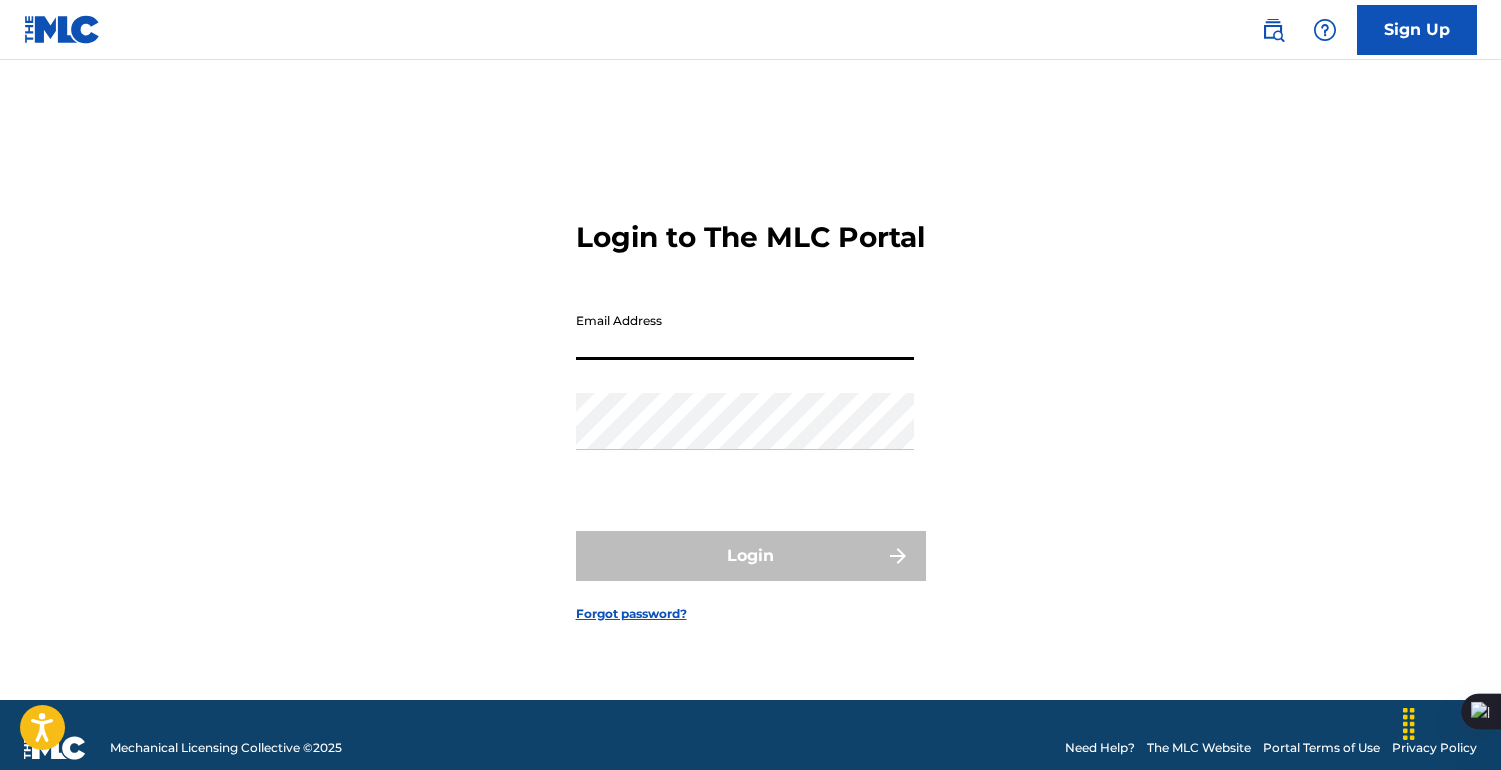 type on "[NAME]@[DOMAIN]" 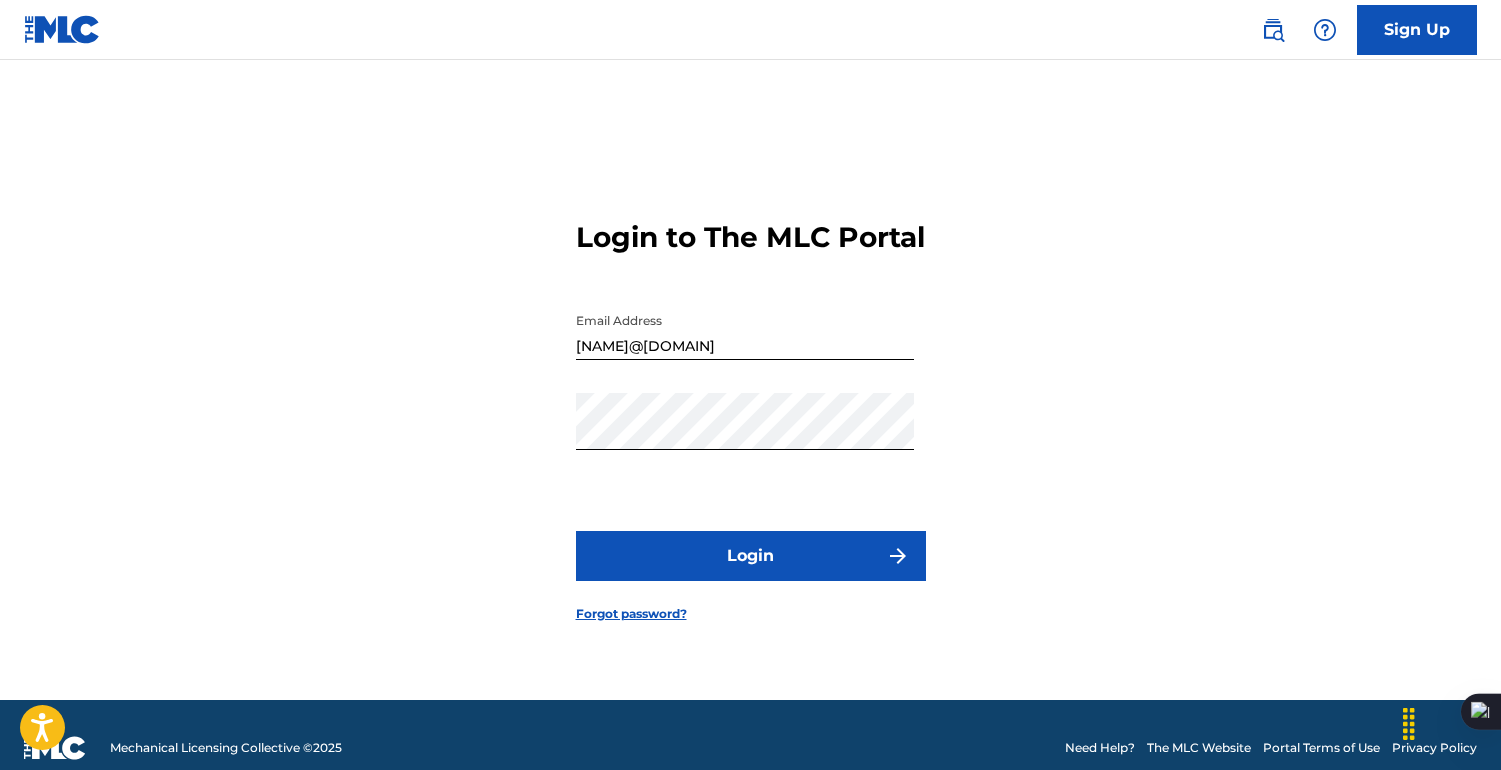 click on "Login" at bounding box center [751, 556] 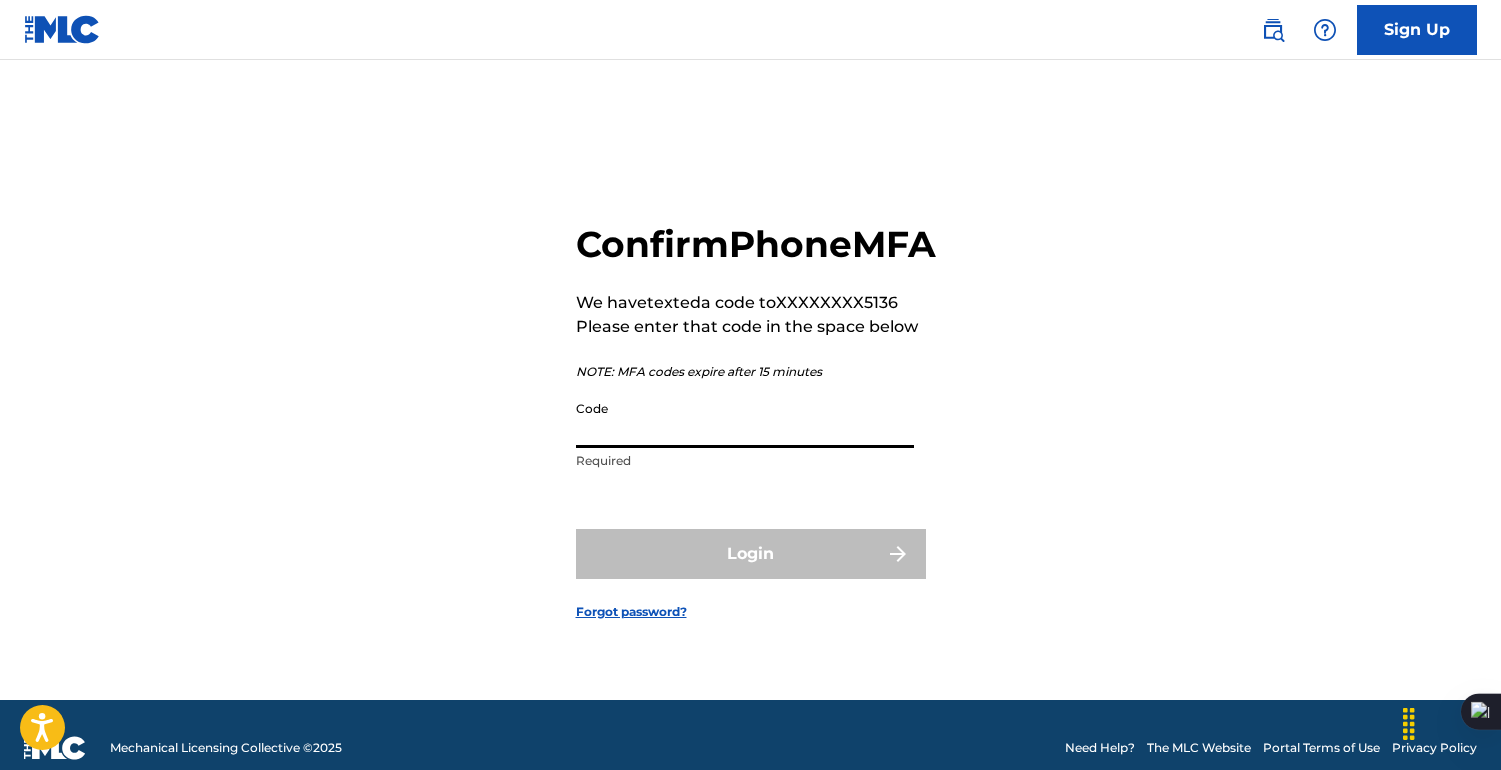click on "Code" at bounding box center [745, 419] 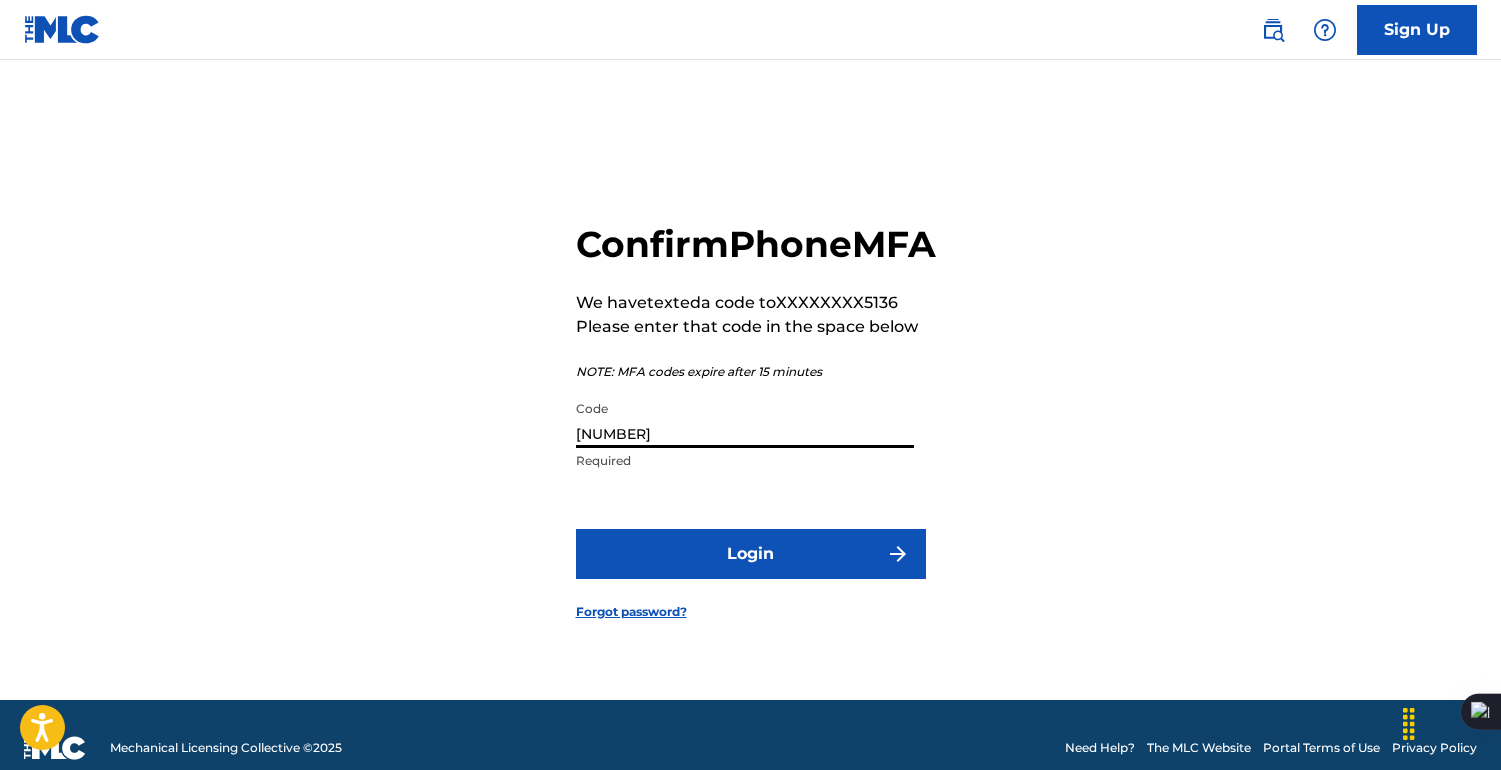 type on "[NUMBER]" 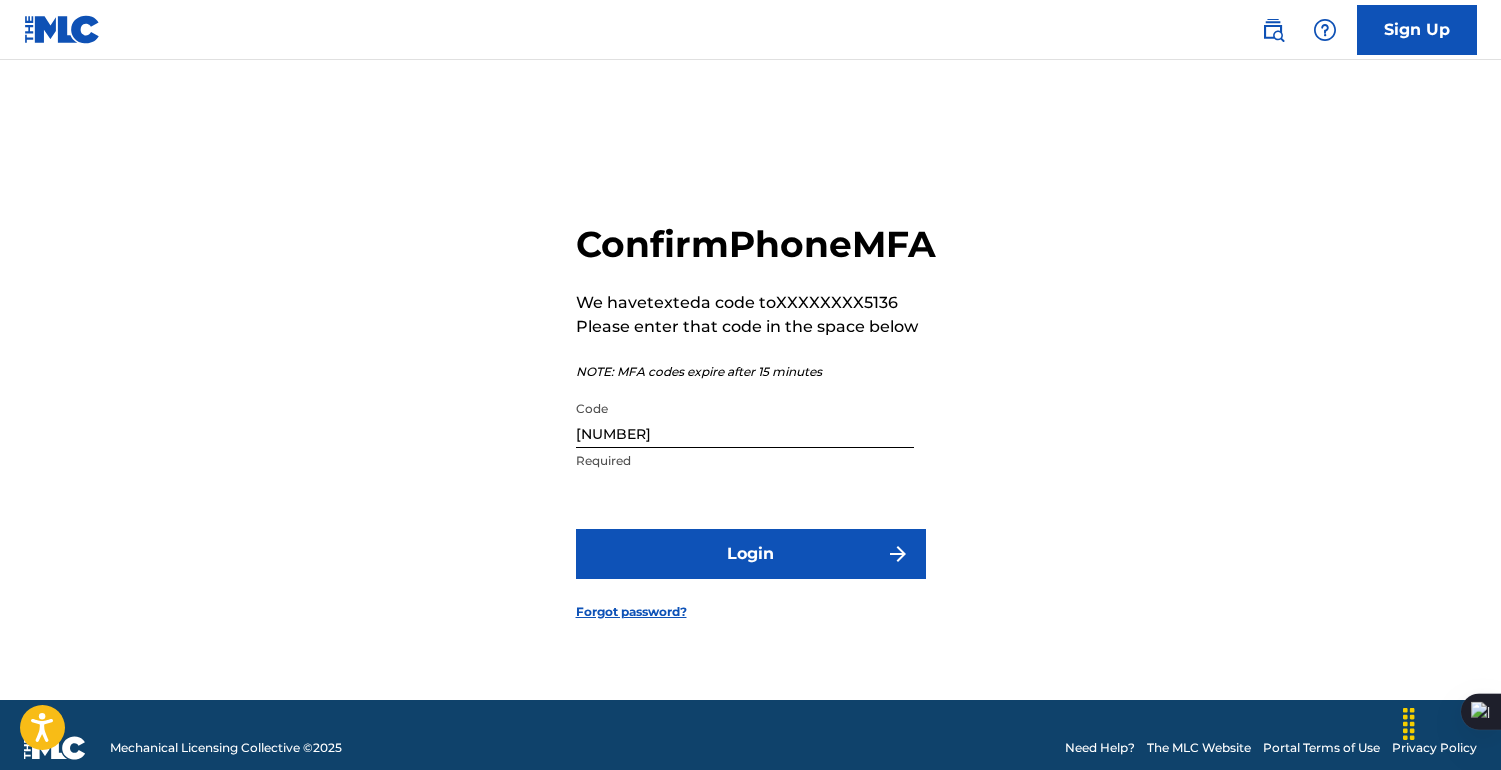 click on "Login" at bounding box center [751, 554] 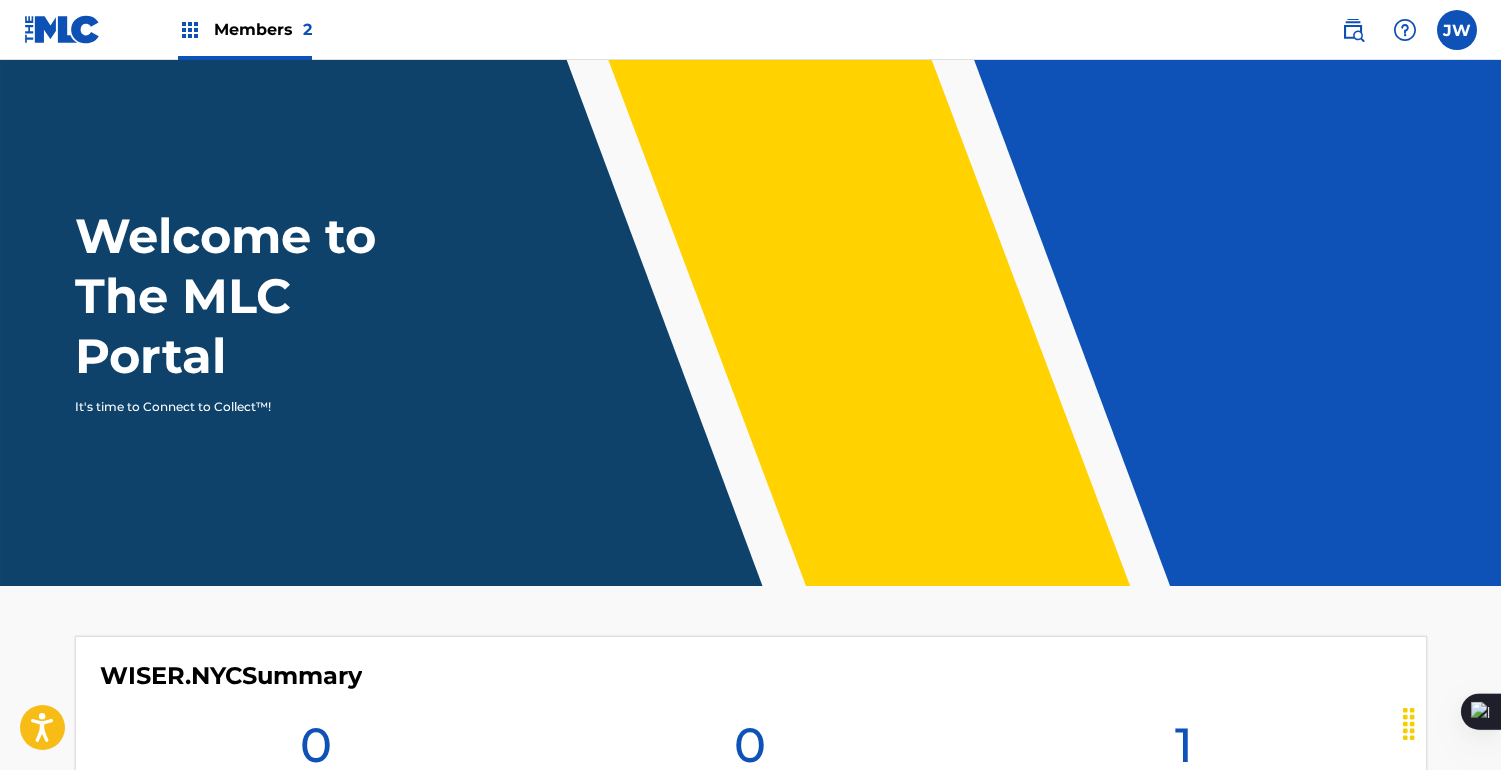 scroll, scrollTop: 261, scrollLeft: 0, axis: vertical 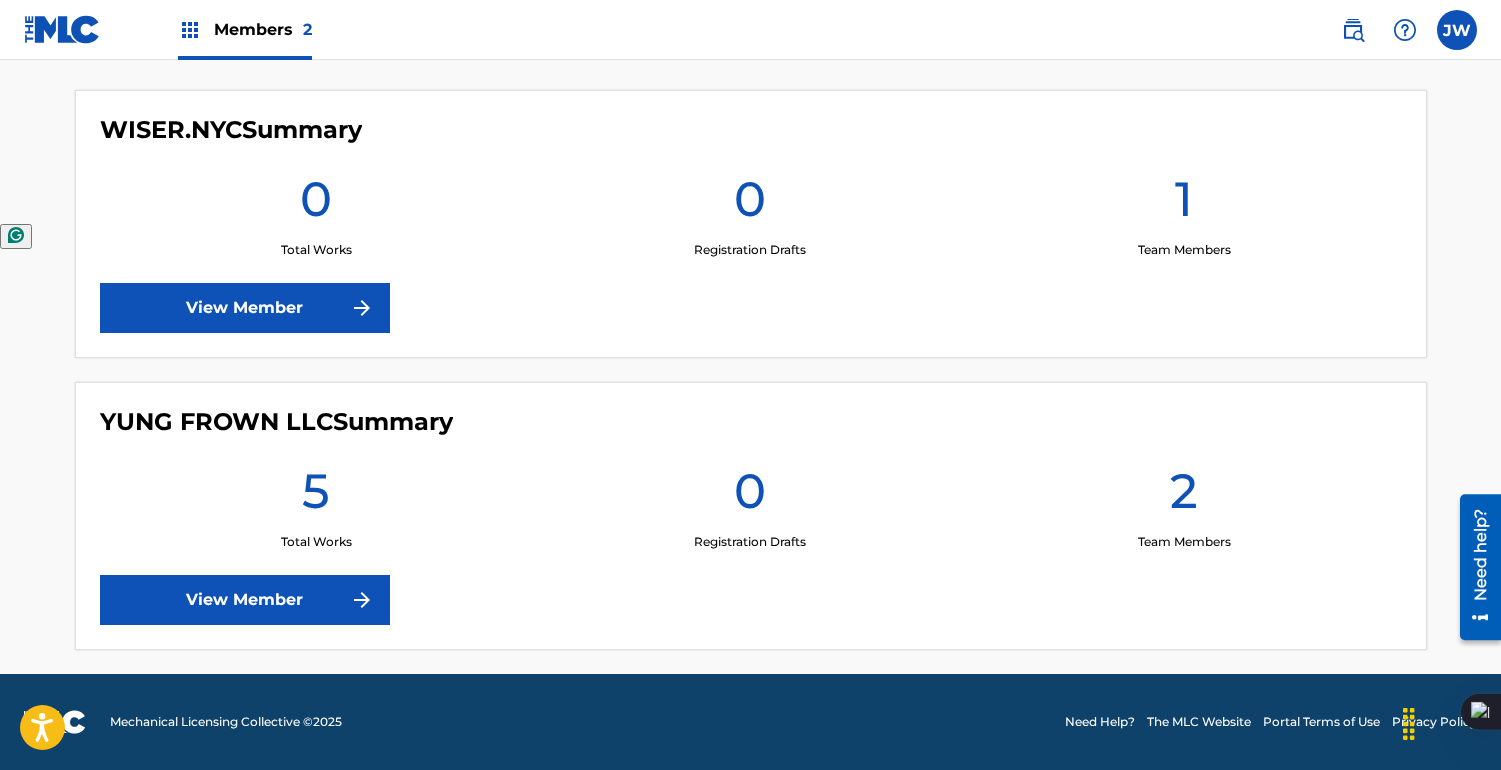 click on "View Member" at bounding box center (245, 600) 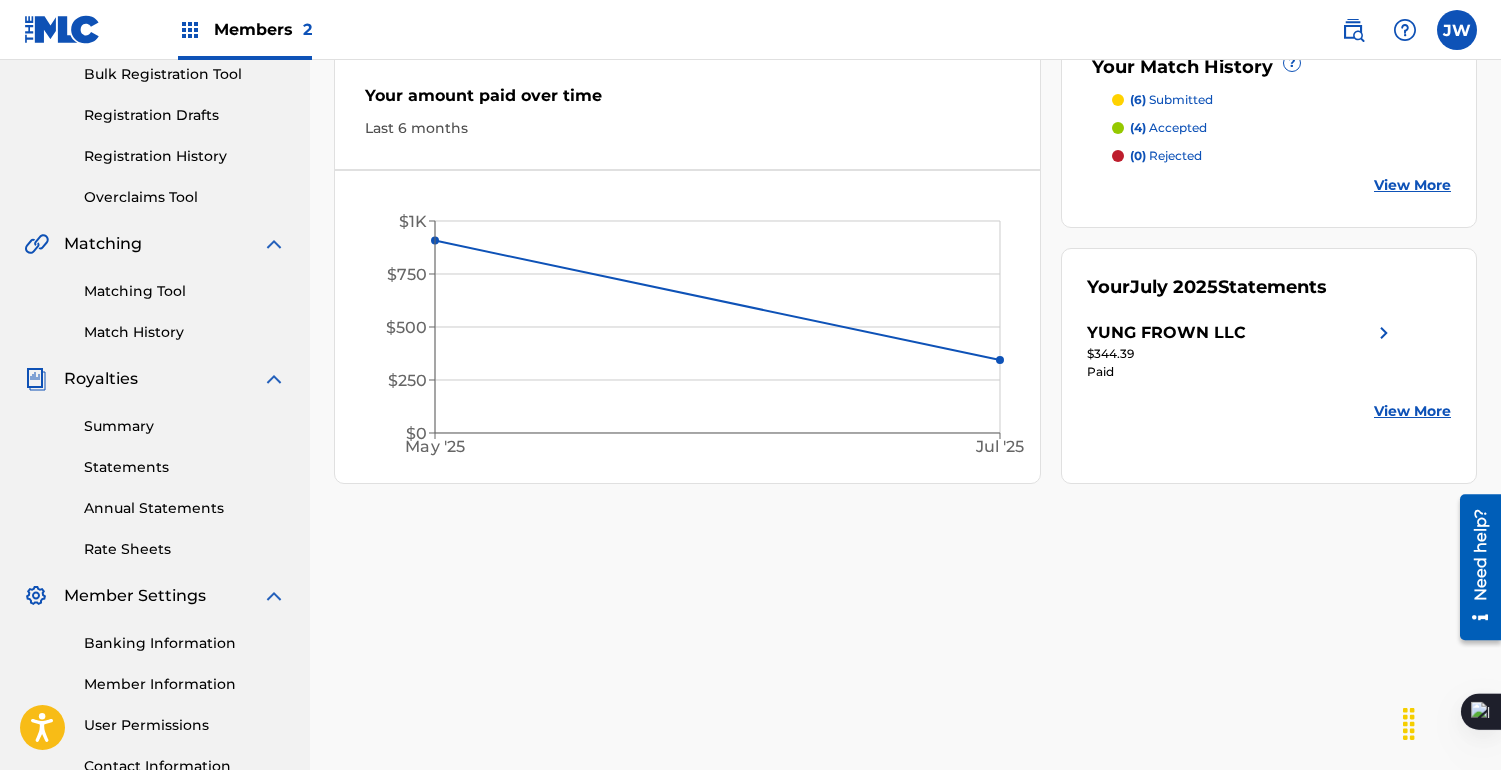 scroll, scrollTop: 272, scrollLeft: 0, axis: vertical 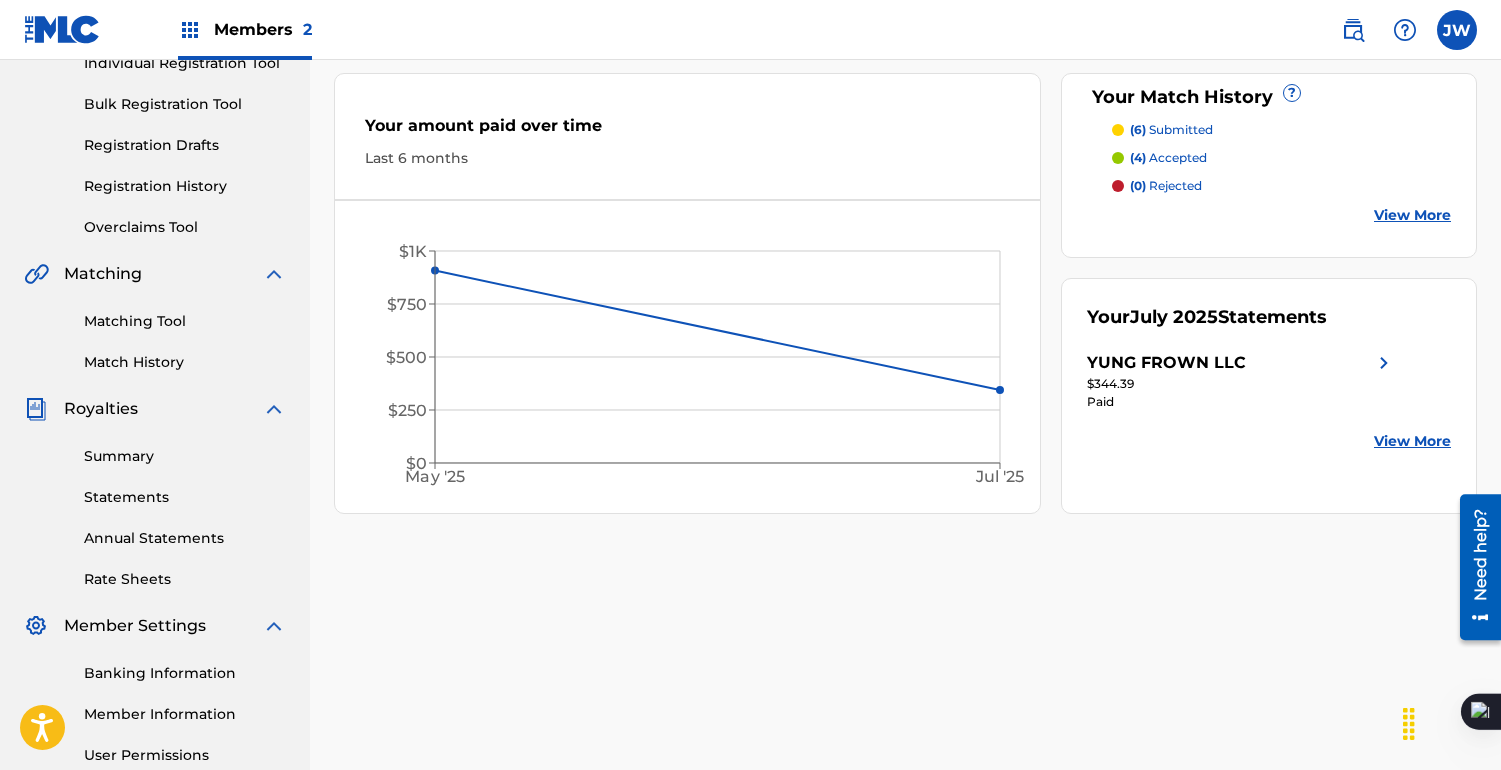 click on "View More" at bounding box center (1412, 215) 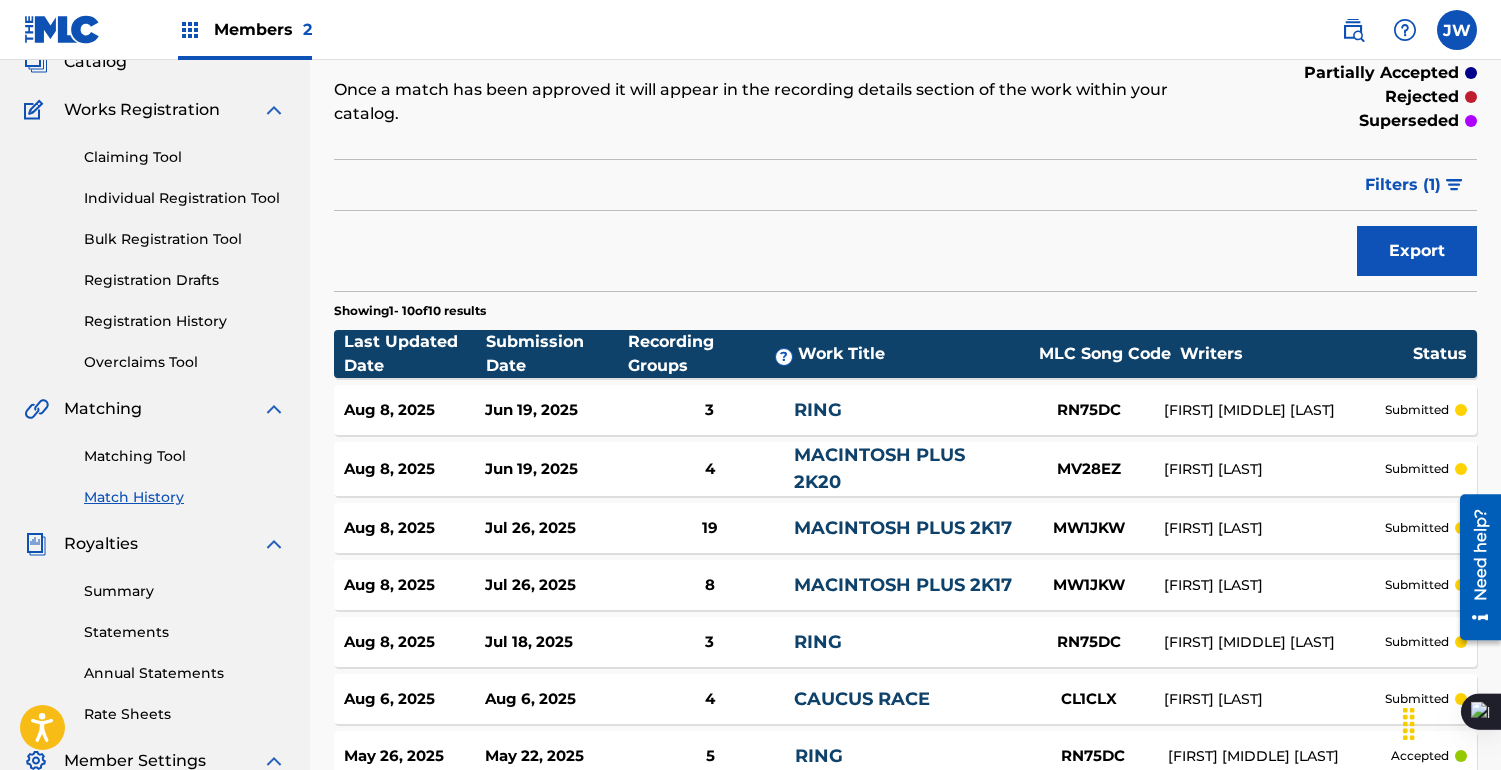 scroll, scrollTop: 114, scrollLeft: 0, axis: vertical 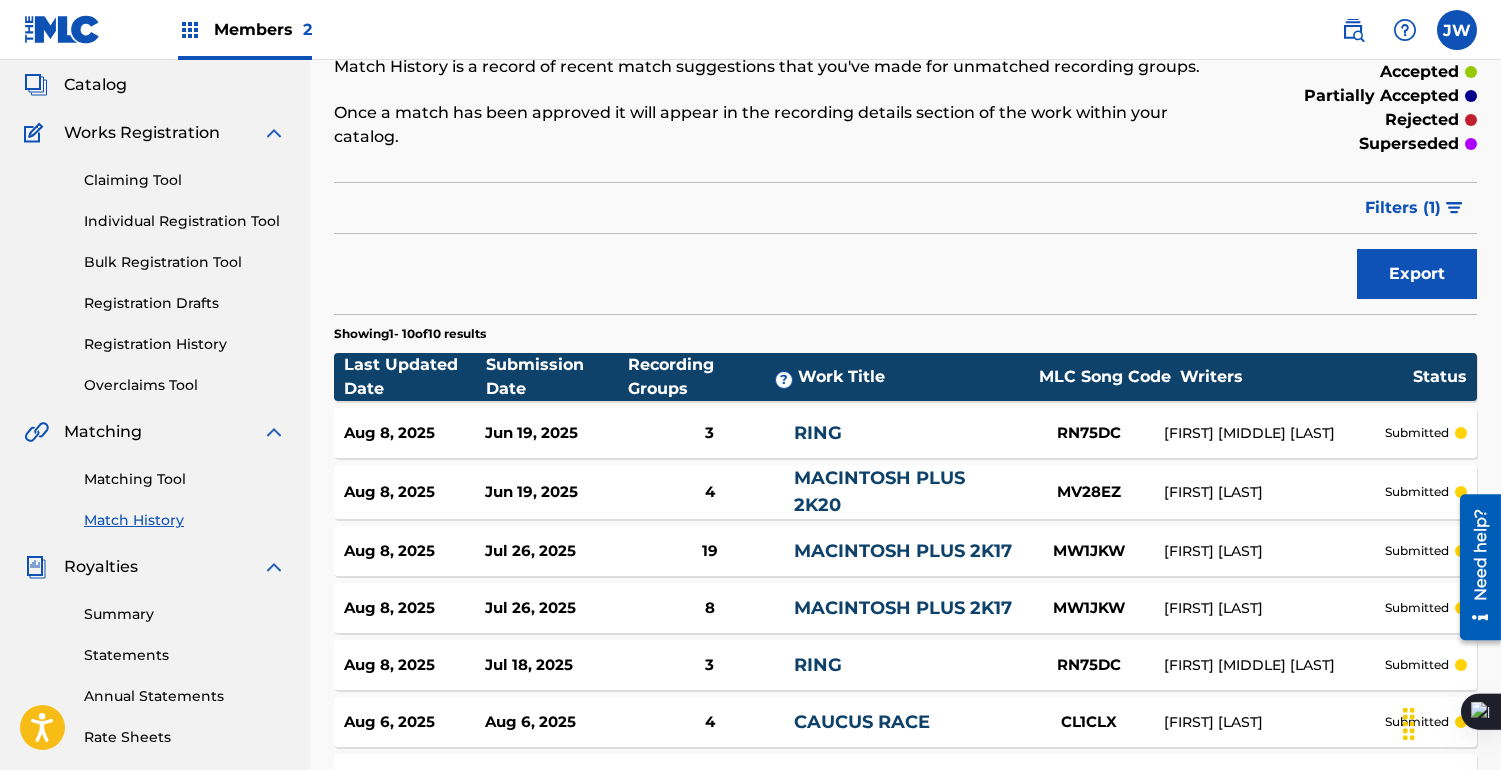 click on "Claiming Tool" at bounding box center (185, 180) 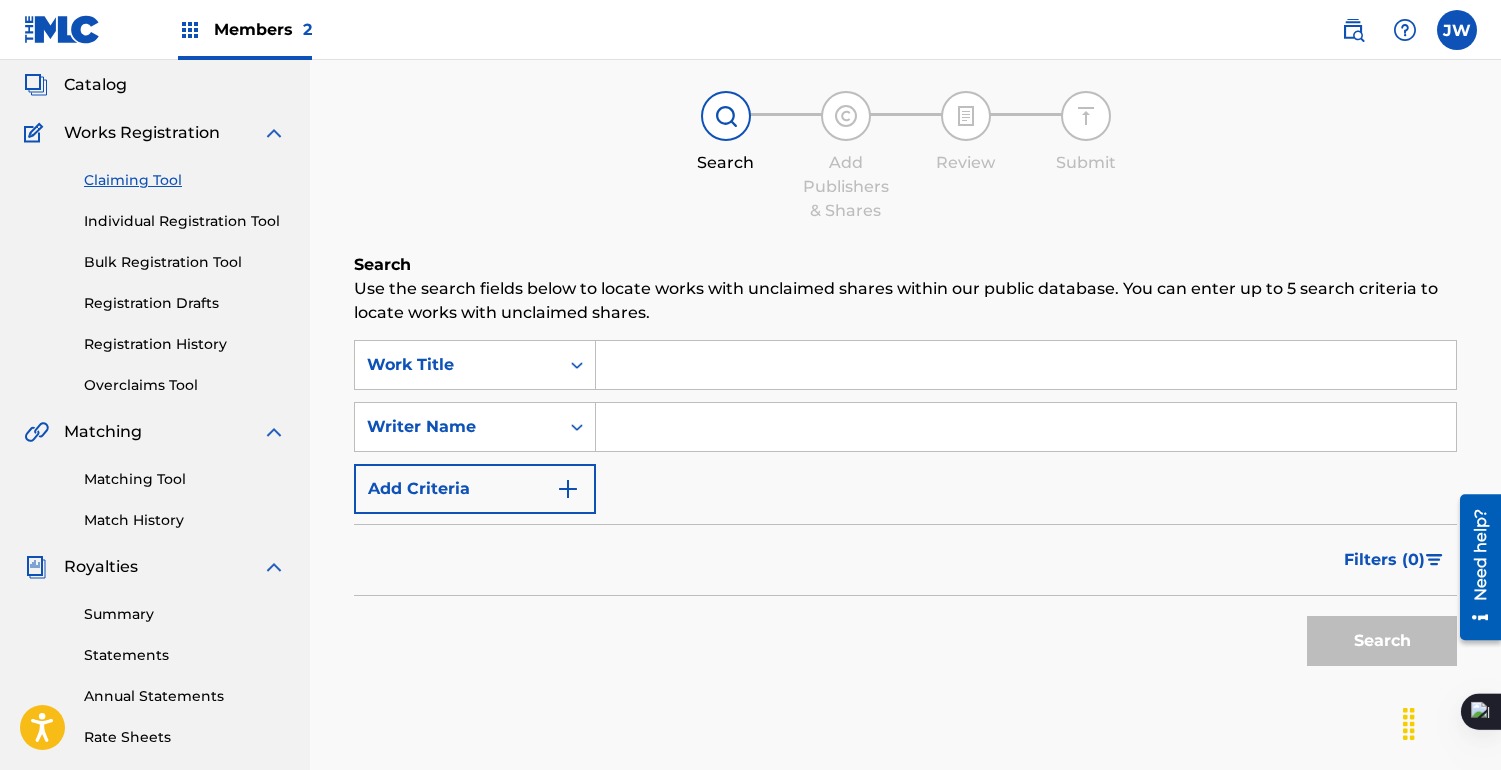 scroll, scrollTop: 0, scrollLeft: 0, axis: both 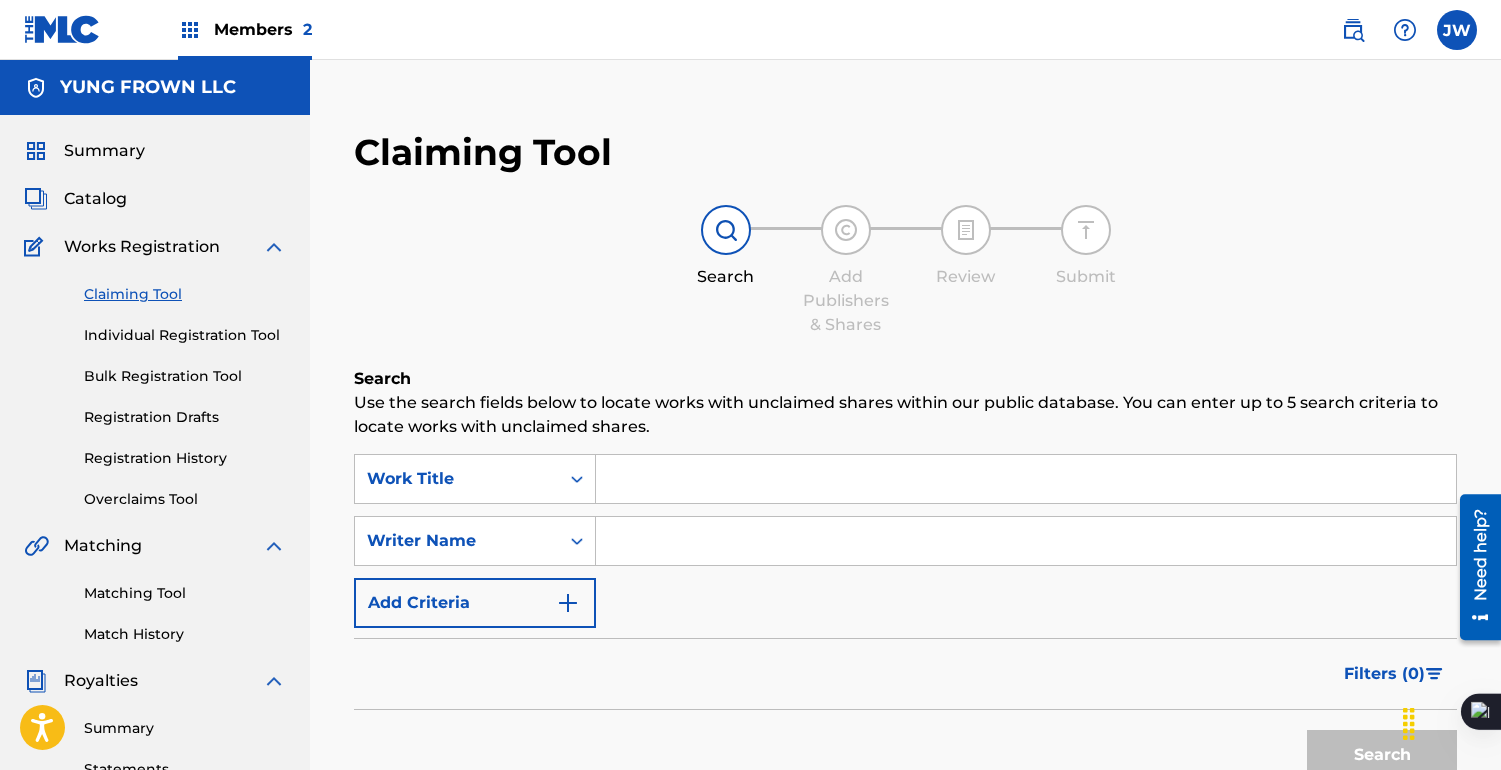 click on "Works Registration" at bounding box center [142, 247] 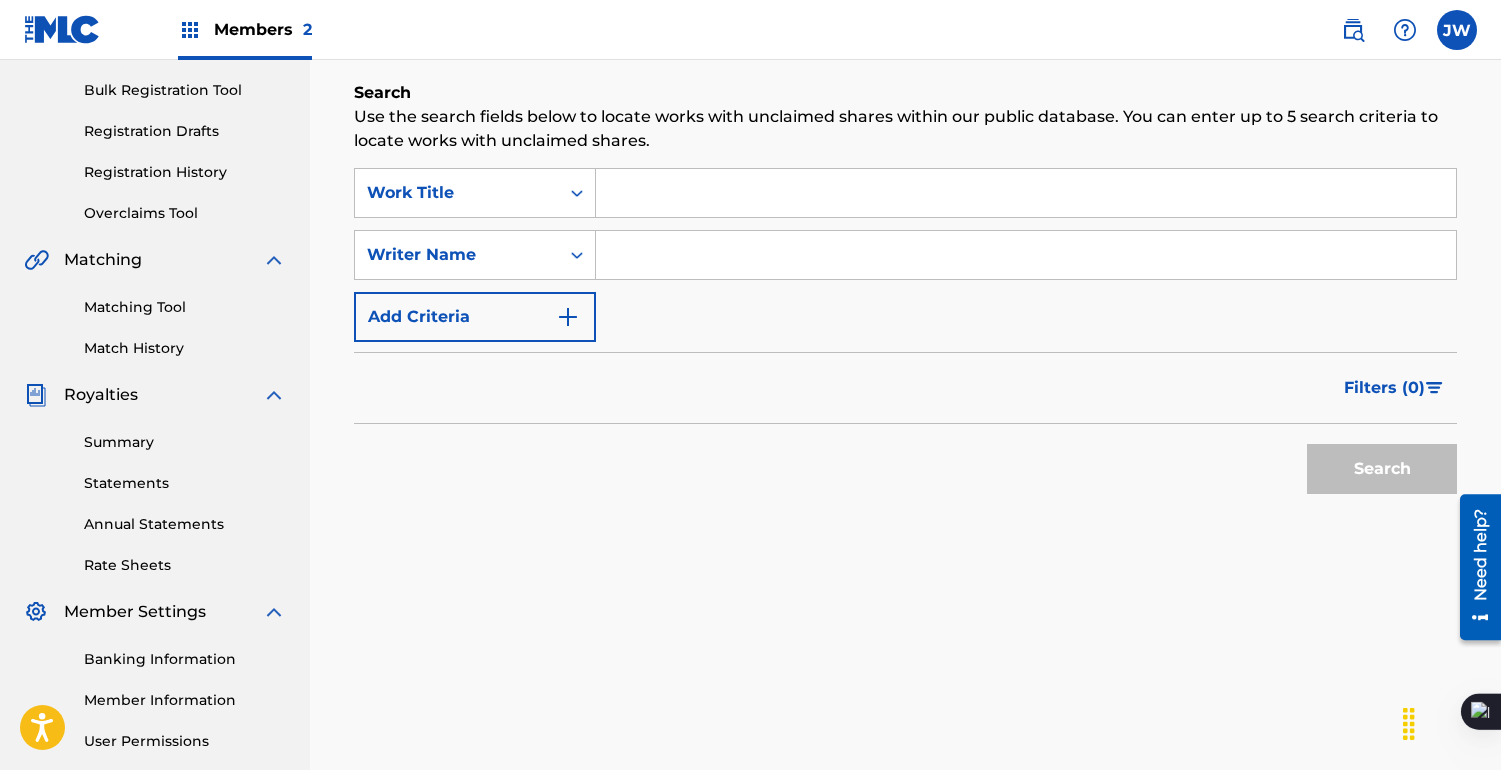 scroll, scrollTop: 420, scrollLeft: 0, axis: vertical 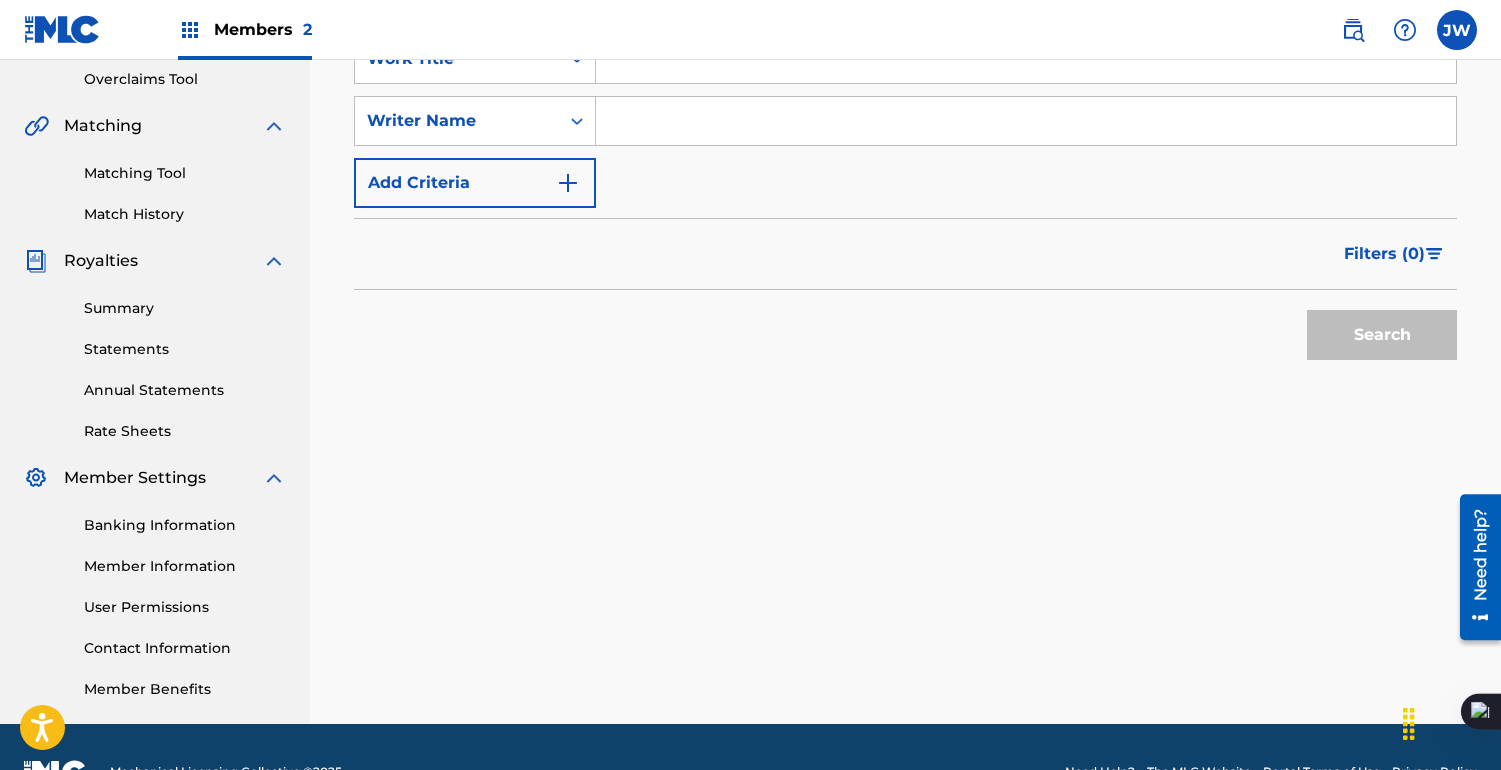click on "Match History" at bounding box center [185, 214] 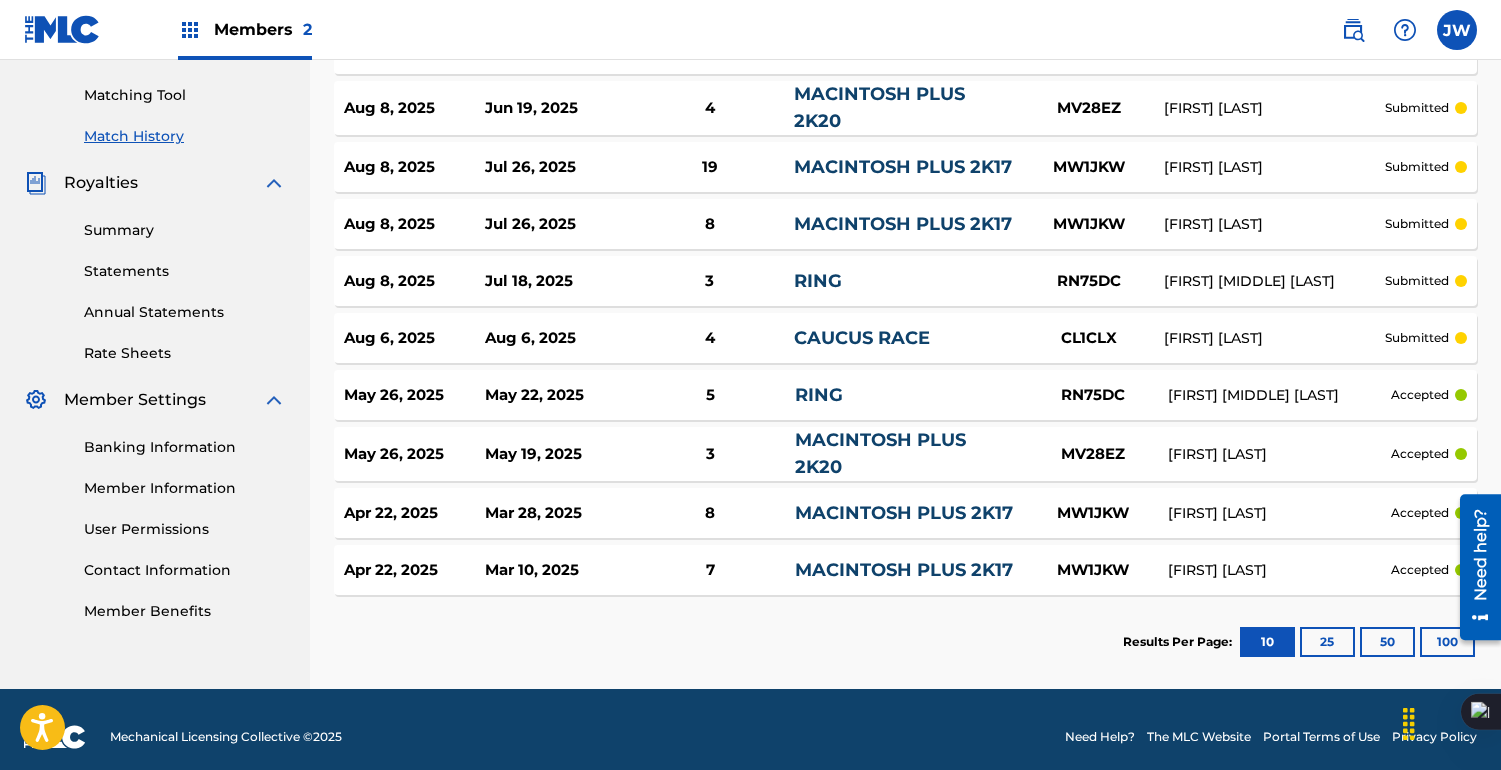 scroll, scrollTop: 513, scrollLeft: 0, axis: vertical 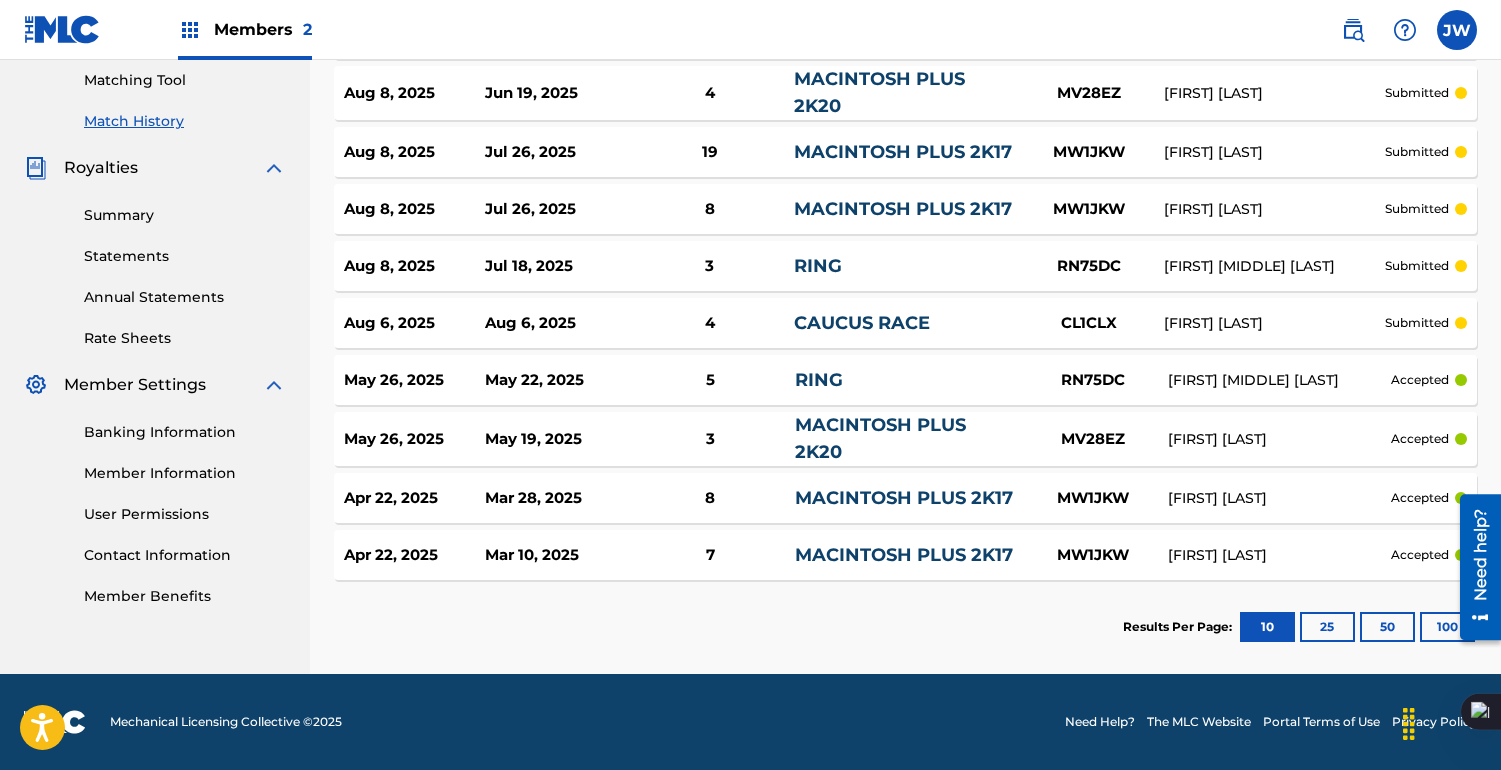 click on "Apr 22, 2025" at bounding box center (414, 555) 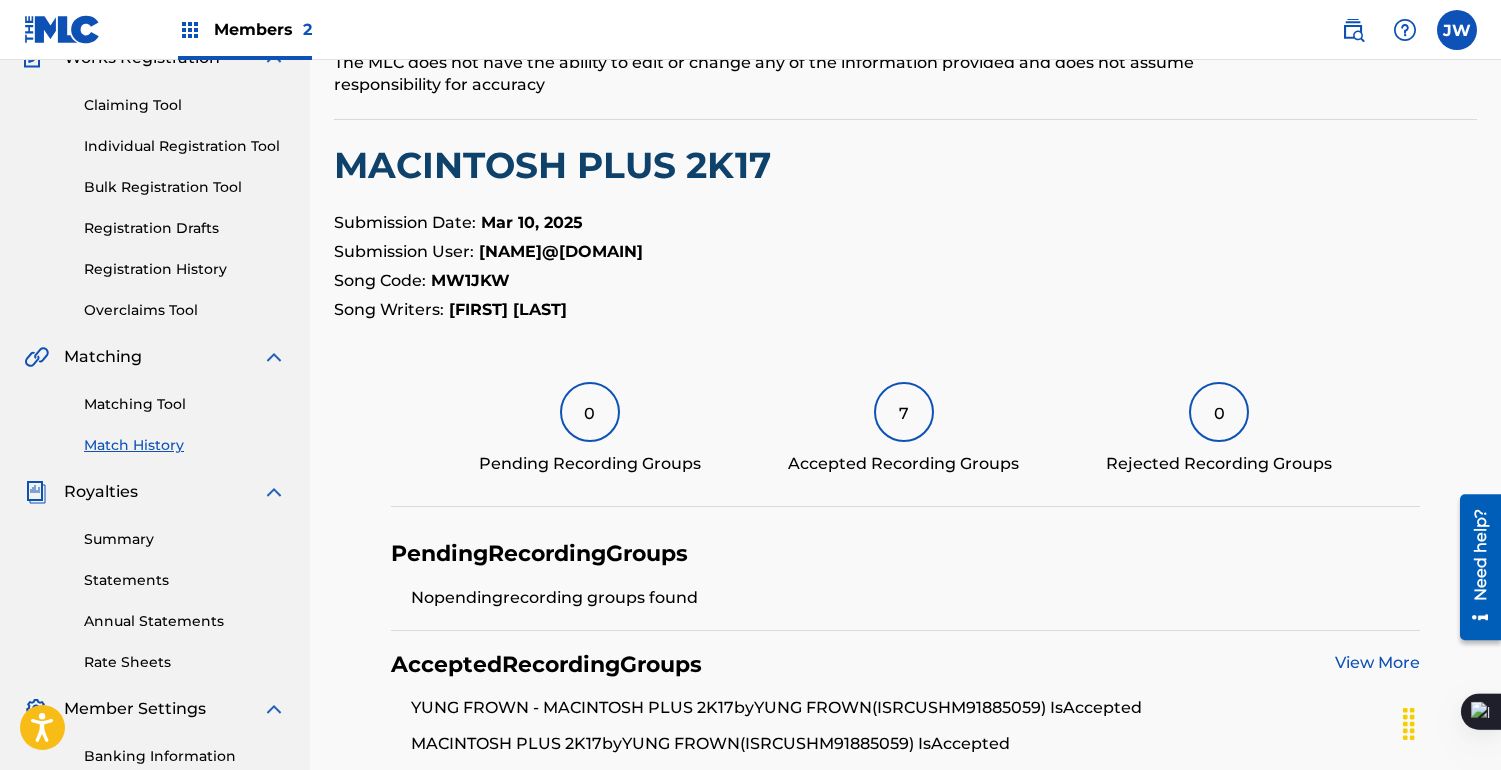 scroll, scrollTop: 0, scrollLeft: 0, axis: both 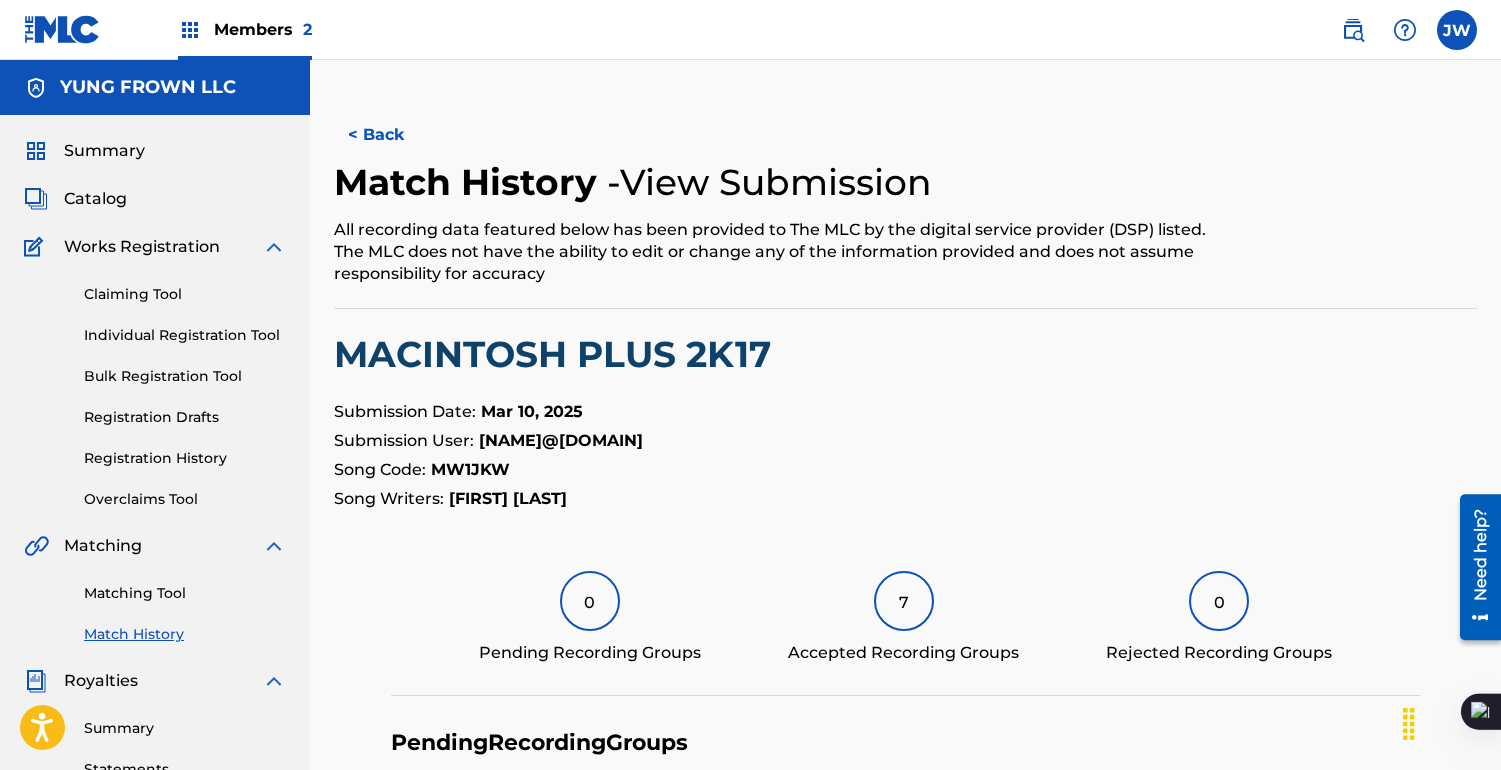 click on "< Back" at bounding box center (394, 135) 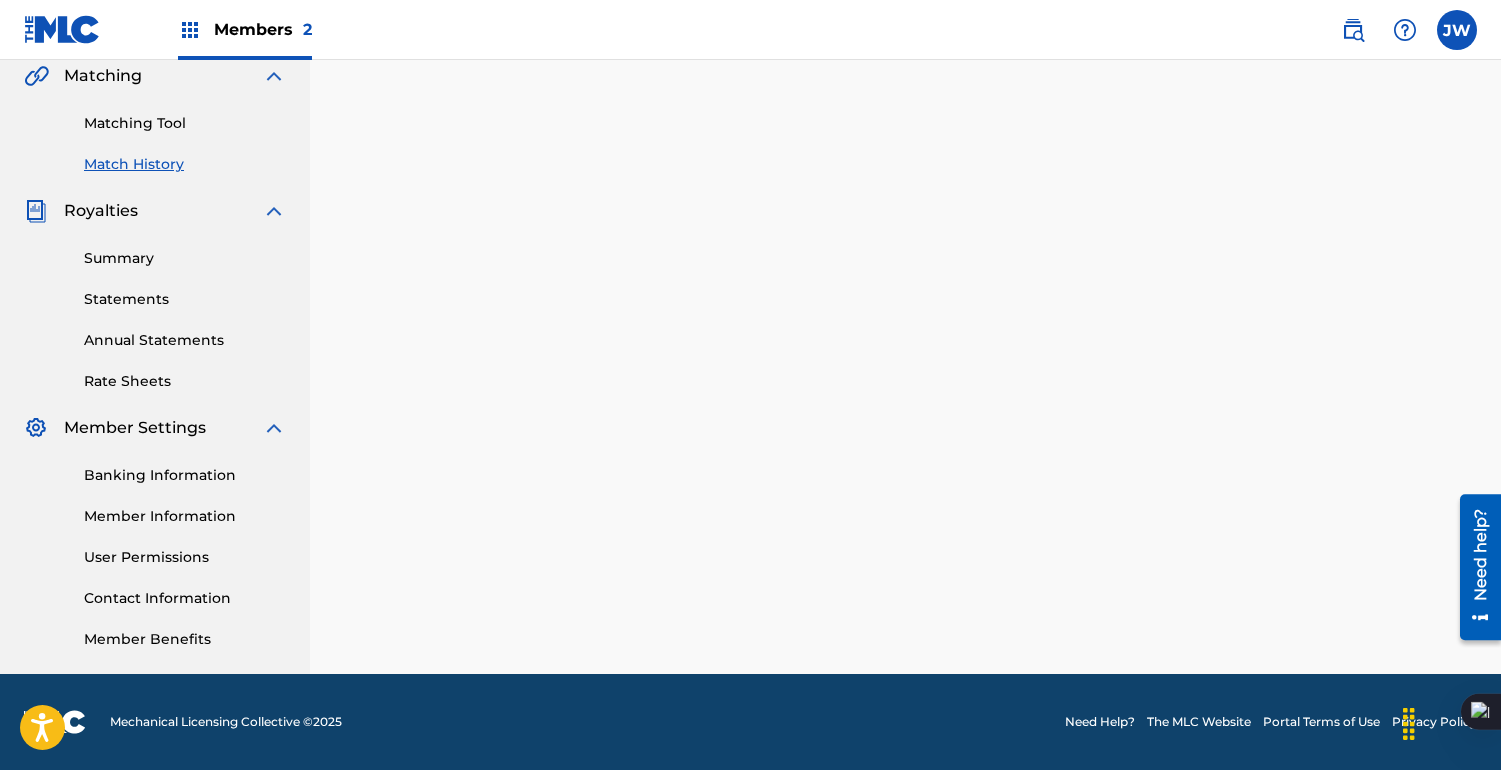 click on "Summary" at bounding box center [185, 258] 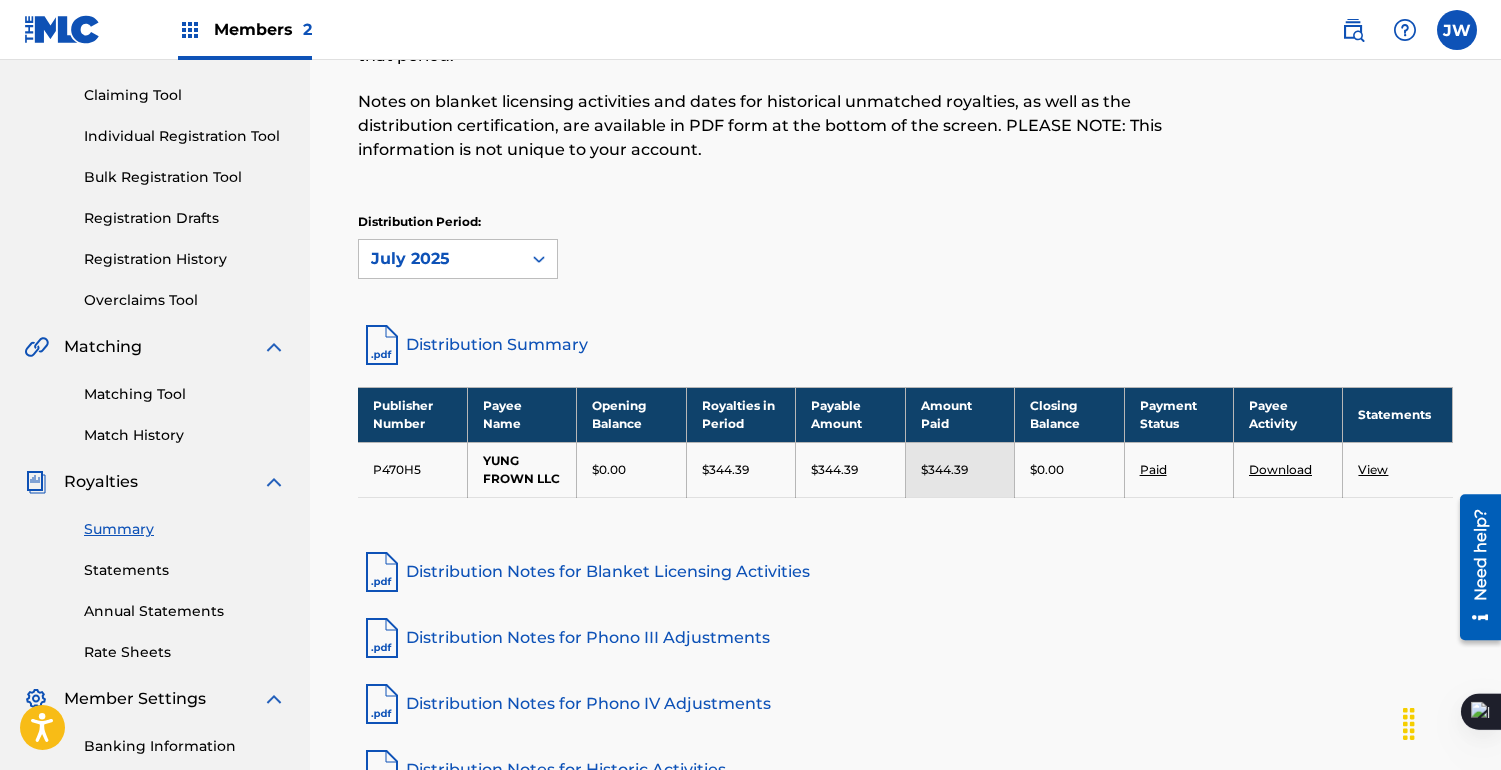 scroll, scrollTop: 260, scrollLeft: 0, axis: vertical 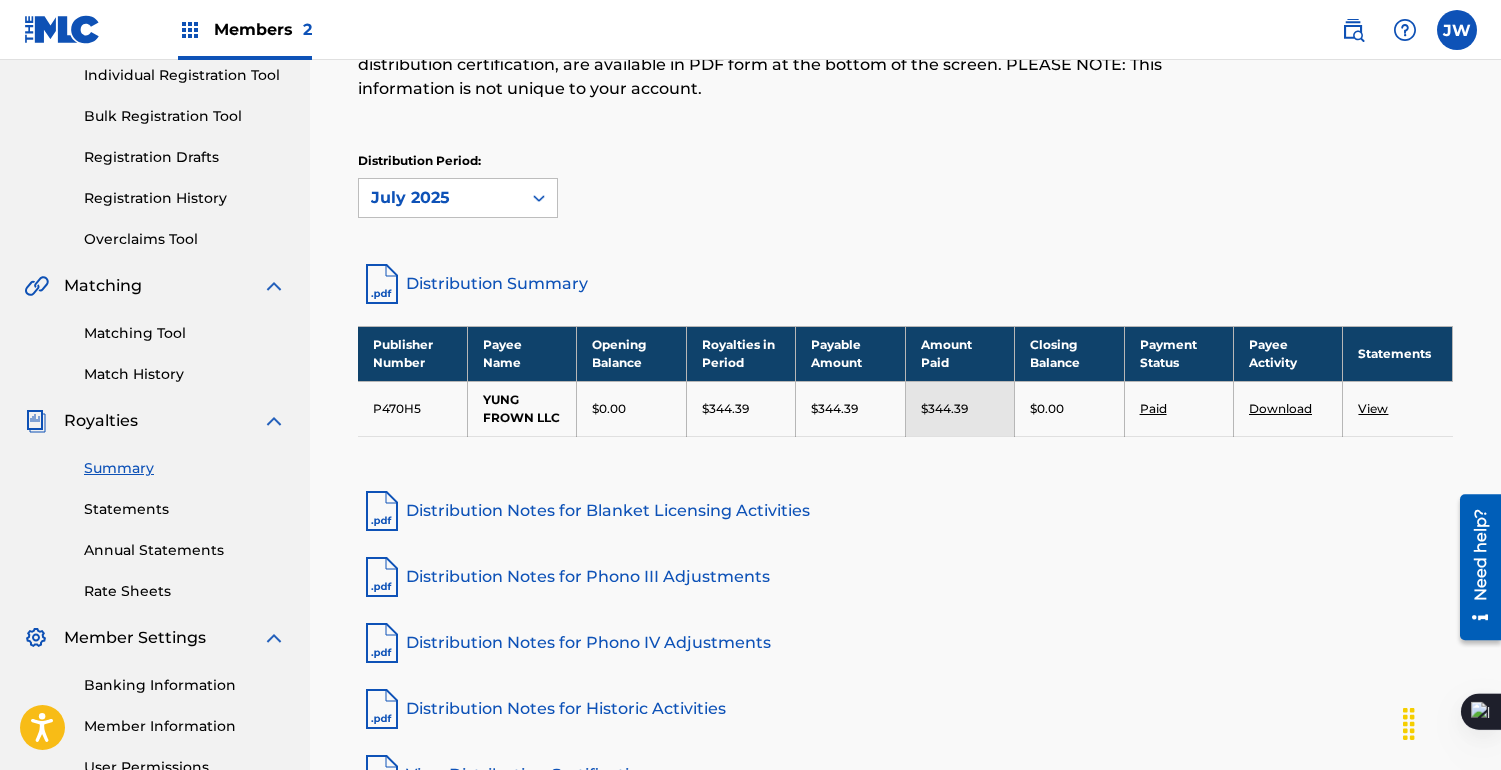 click on "Overclaims Tool" at bounding box center [185, 239] 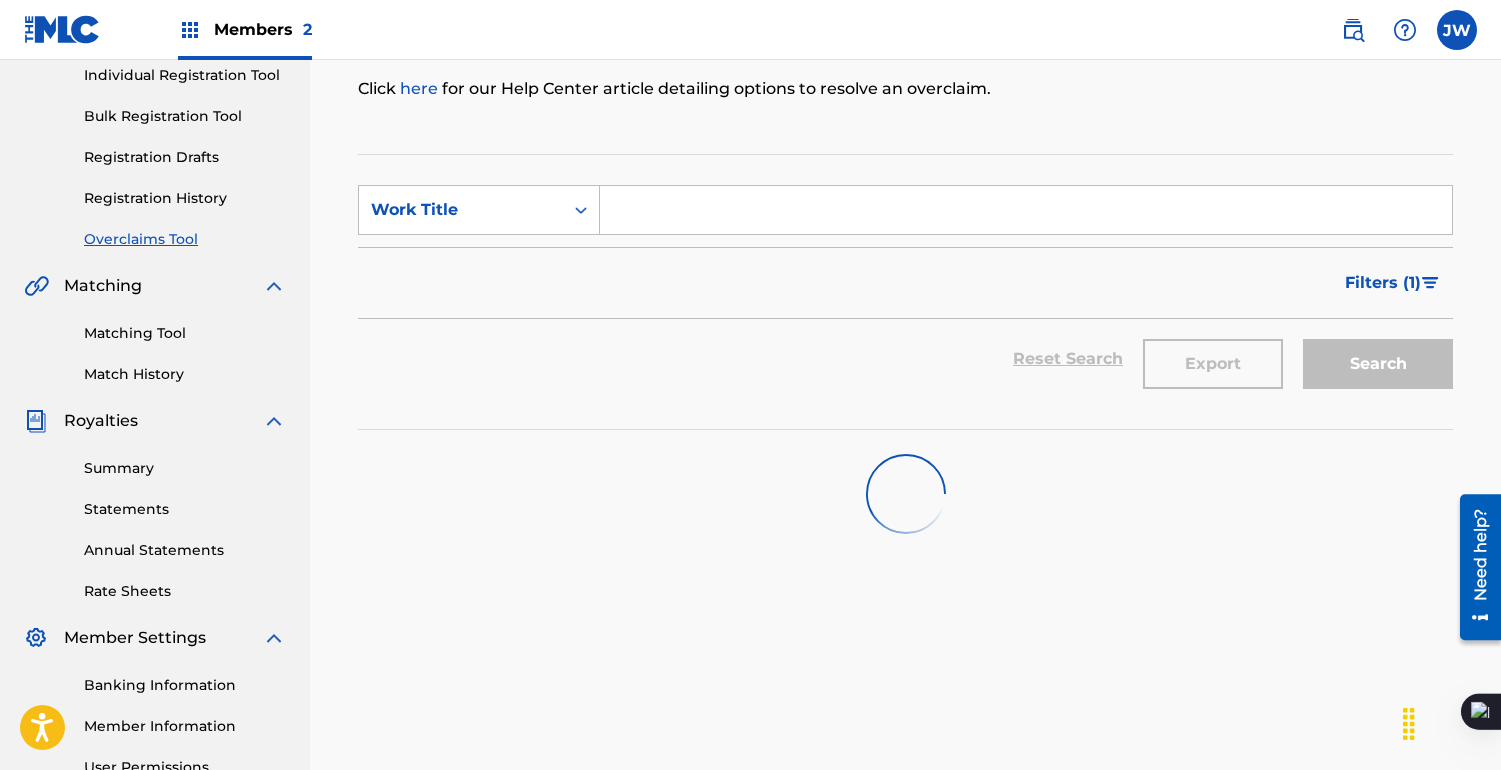 scroll, scrollTop: 0, scrollLeft: 0, axis: both 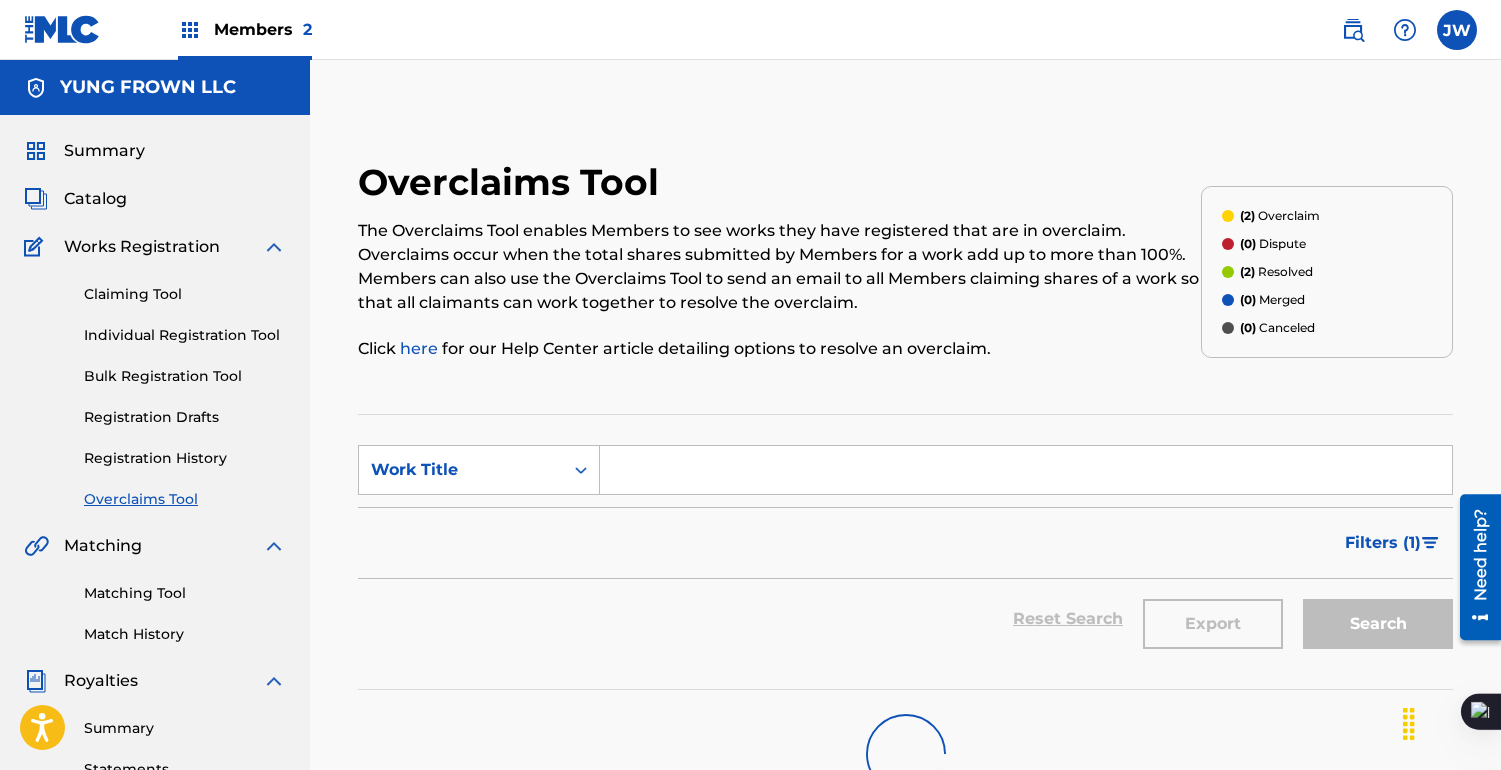 click on "Claiming Tool Individual Registration Tool Bulk Registration Tool Registration Drafts Registration History Overclaims Tool" at bounding box center (155, 384) 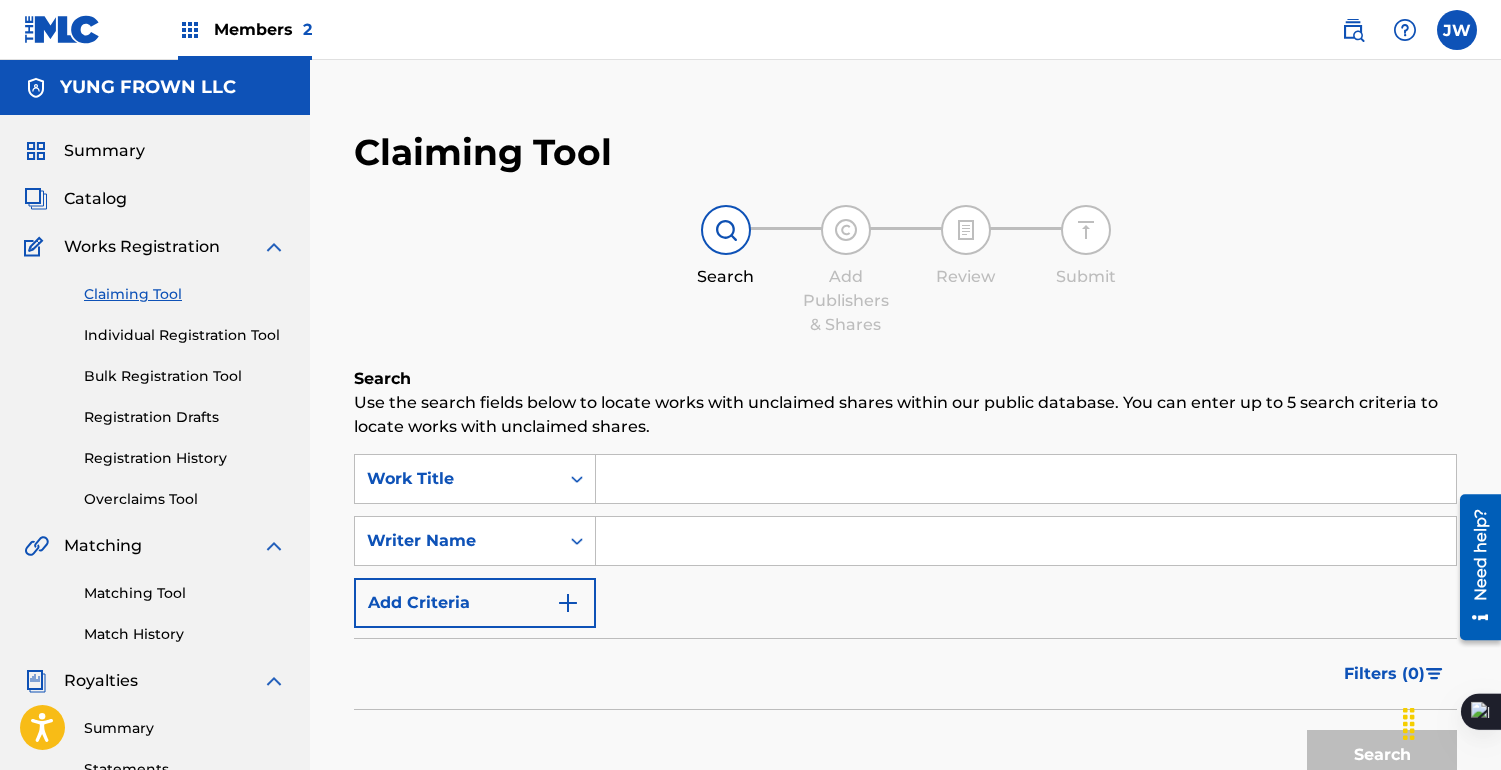 click on "Summary Catalog Works Registration Claiming Tool Individual Registration Tool Bulk Registration Tool Registration Drafts Registration History Overclaims Tool Matching Matching Tool Match History Royalties Summary Statements Annual Statements Rate Sheets Member Settings Banking Information Member Information User Permissions Contact Information Member Benefits" at bounding box center [155, 629] 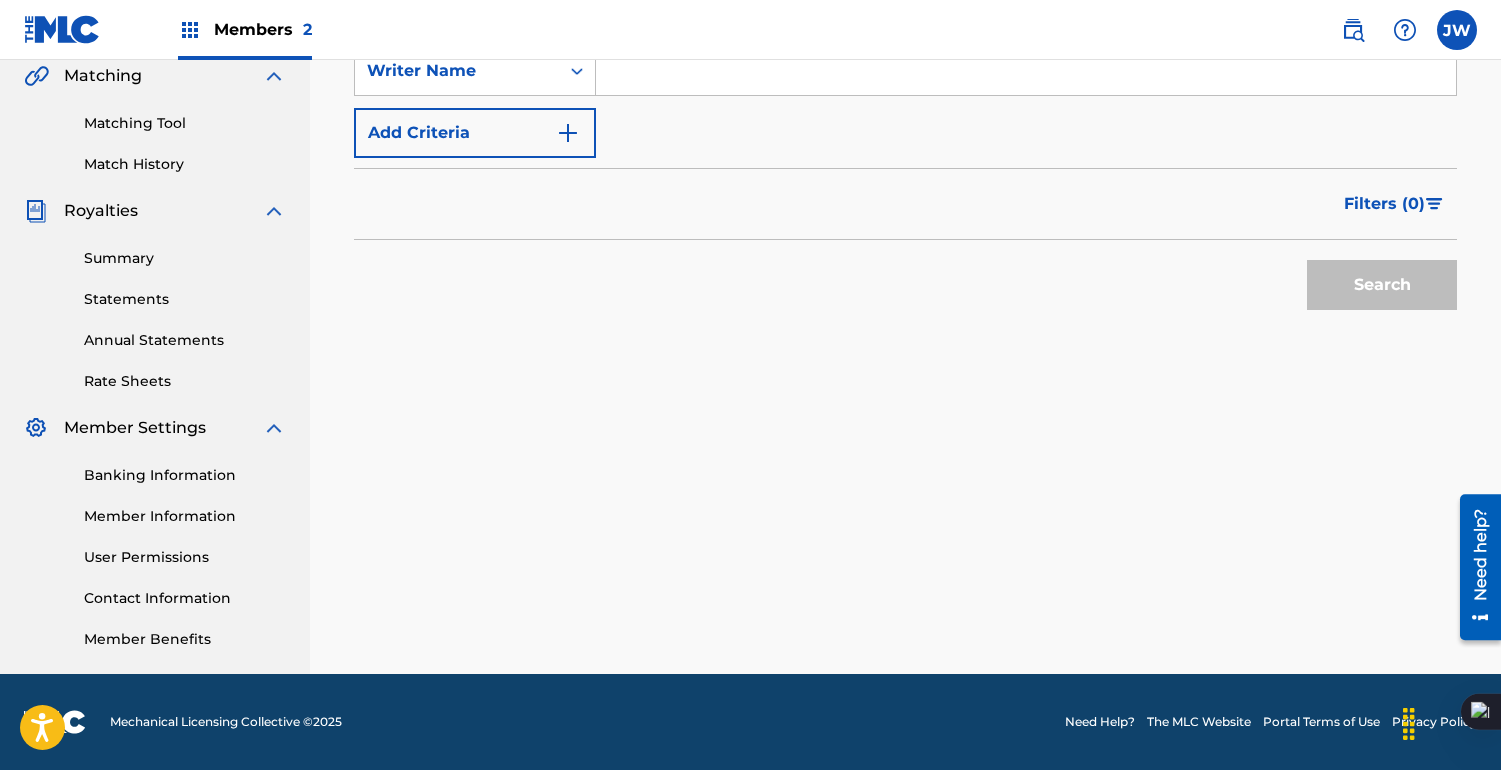 scroll, scrollTop: 110, scrollLeft: 0, axis: vertical 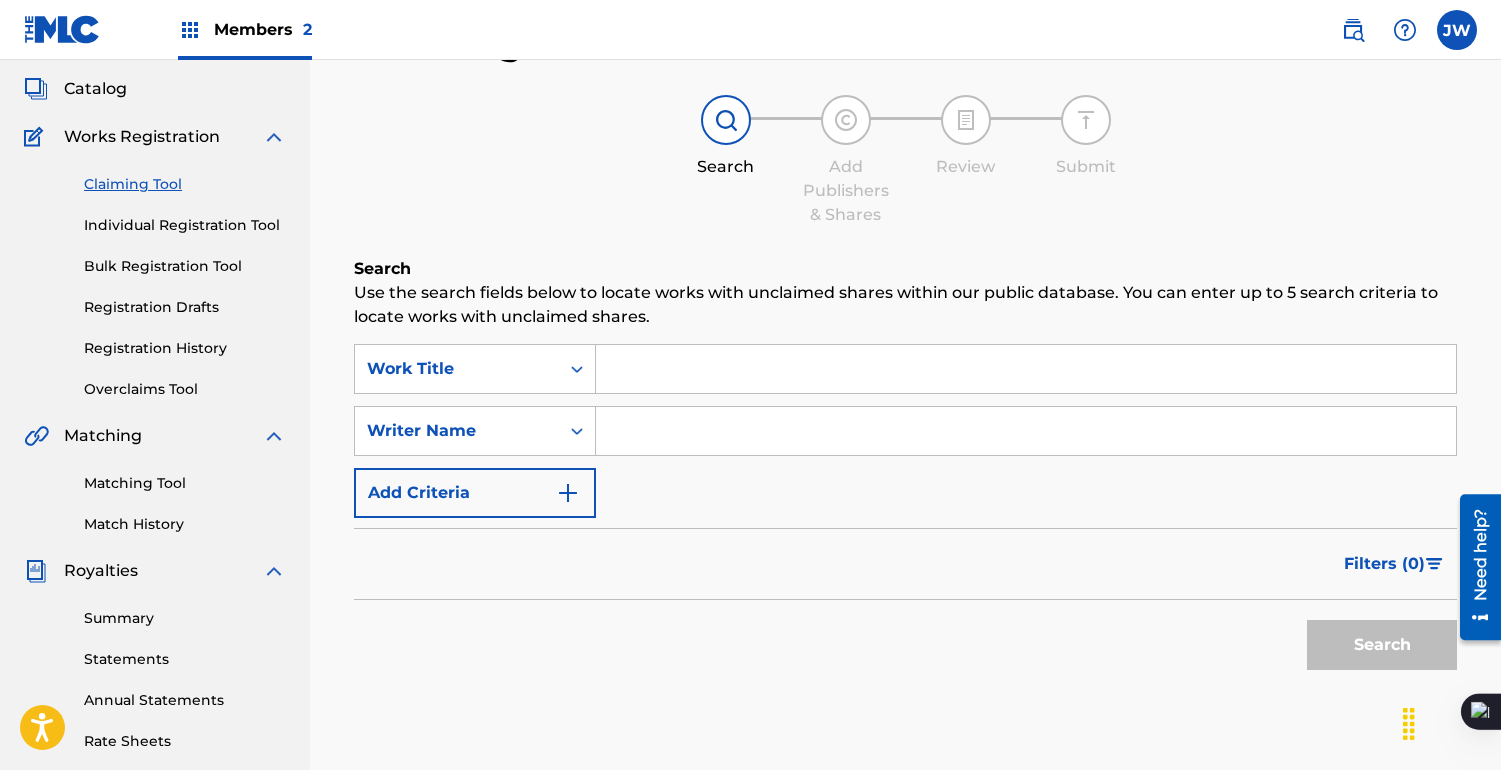 click on "Summary Catalog Works Registration Claiming Tool Individual Registration Tool Bulk Registration Tool Registration Drafts Registration History Overclaims Tool Matching Matching Tool Match History Royalties Summary Statements Annual Statements Rate Sheets Member Settings Banking Information Member Information User Permissions Contact Information Member Benefits" at bounding box center [155, 519] 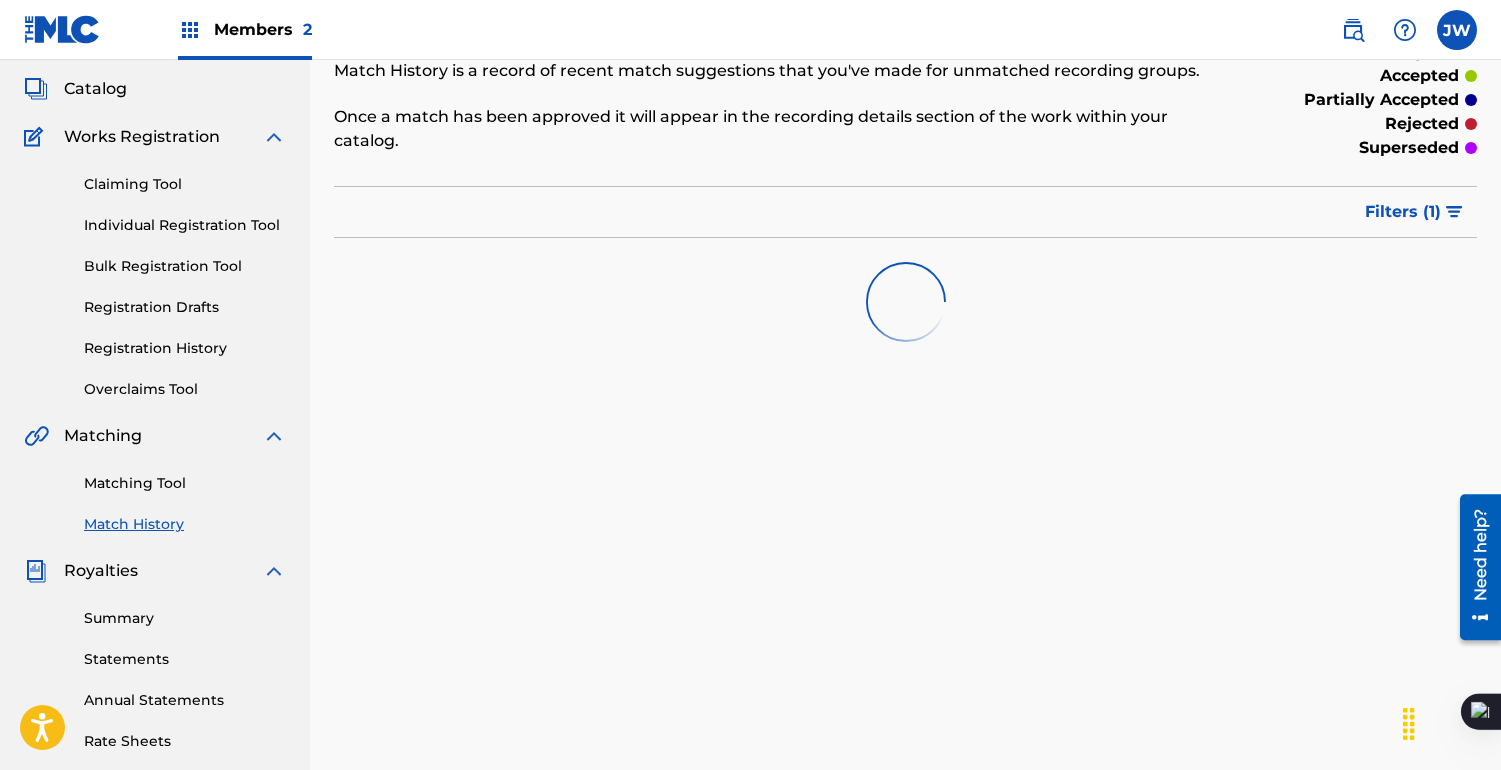 scroll, scrollTop: 0, scrollLeft: 0, axis: both 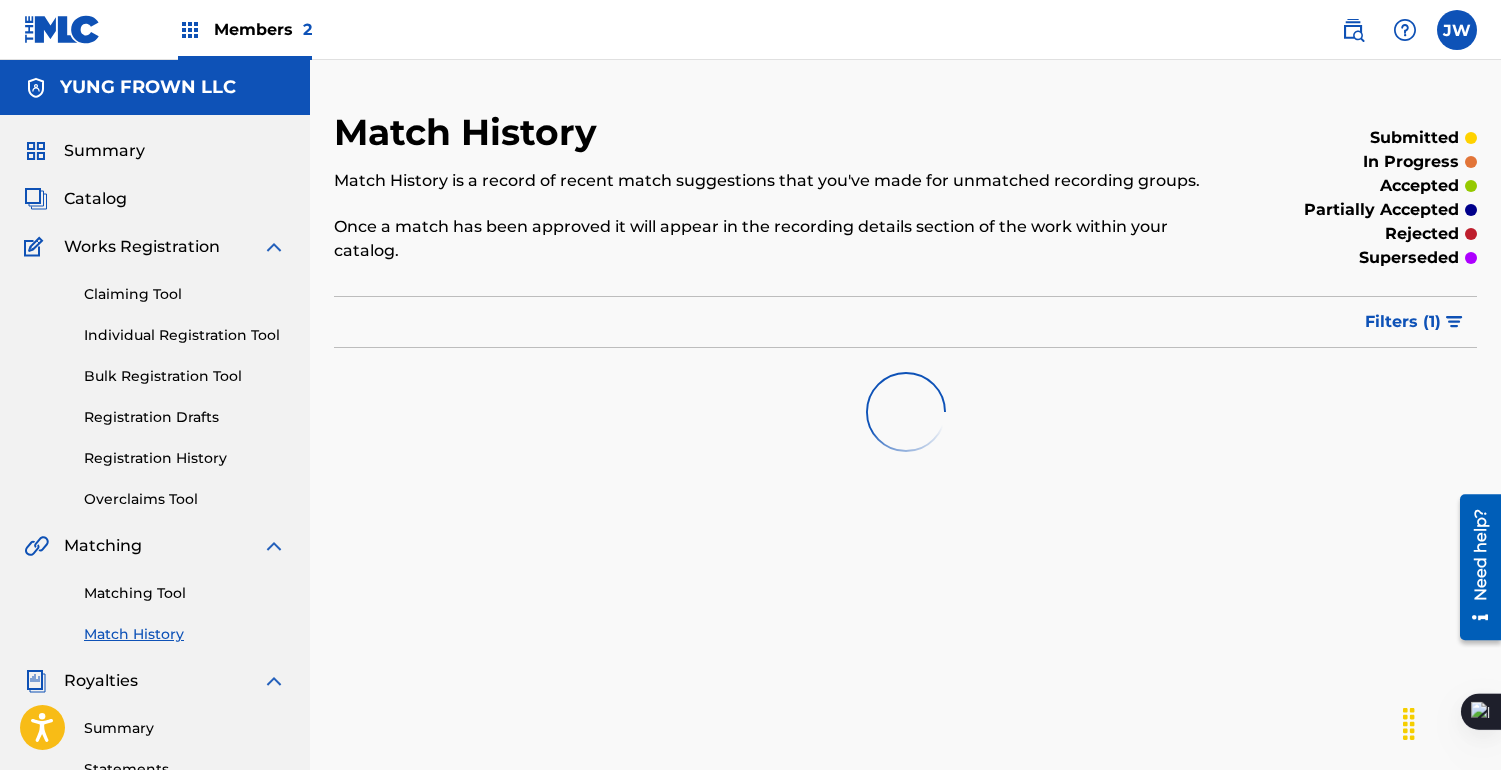 click on "Summary" at bounding box center (104, 151) 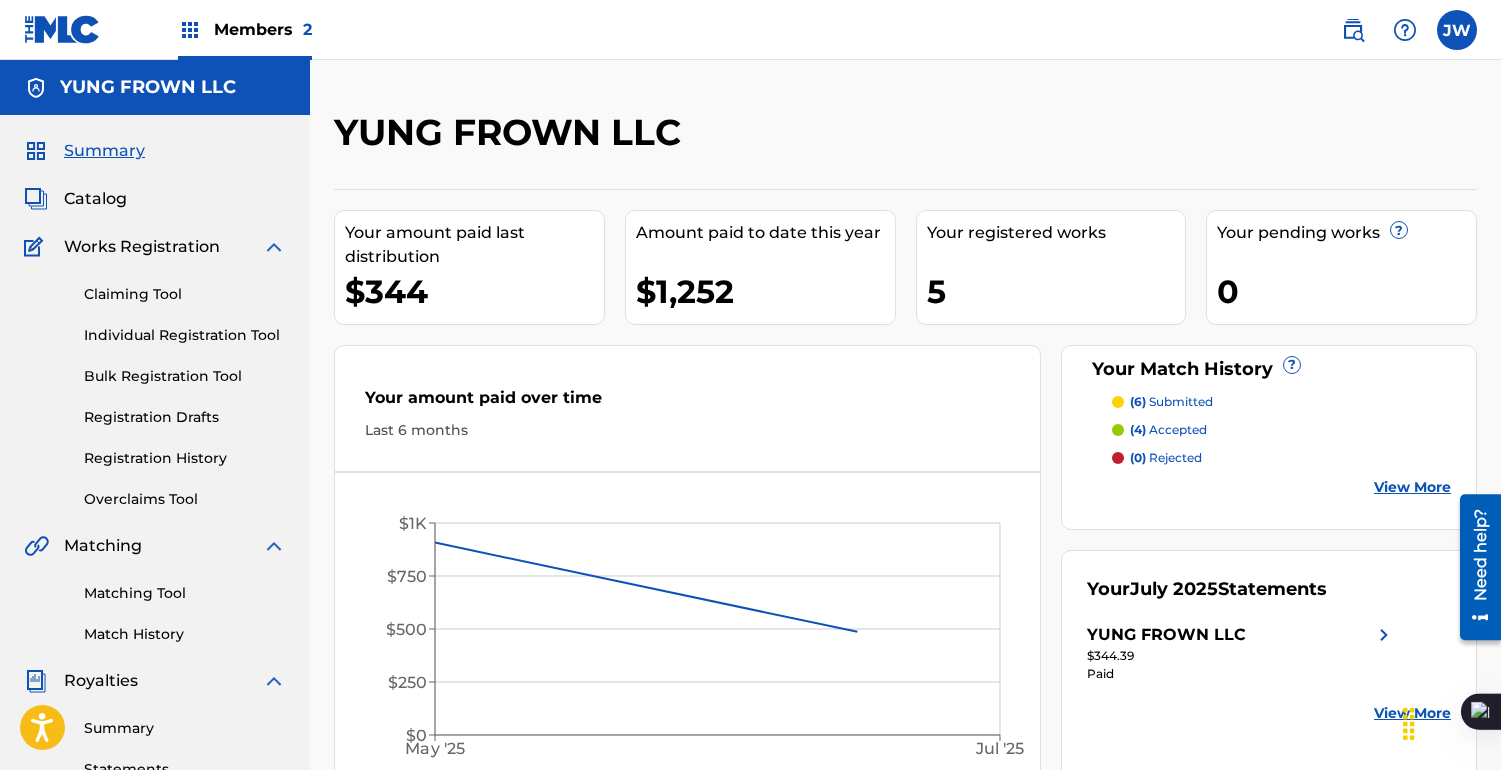 click on "Summary Catalog Works Registration Claiming Tool Individual Registration Tool Bulk Registration Tool Registration Drafts Registration History Overclaims Tool Matching Matching Tool Match History Royalties Summary Statements Annual Statements Rate Sheets Member Settings Banking Information Member Information User Permissions Contact Information Member Benefits" at bounding box center (155, 629) 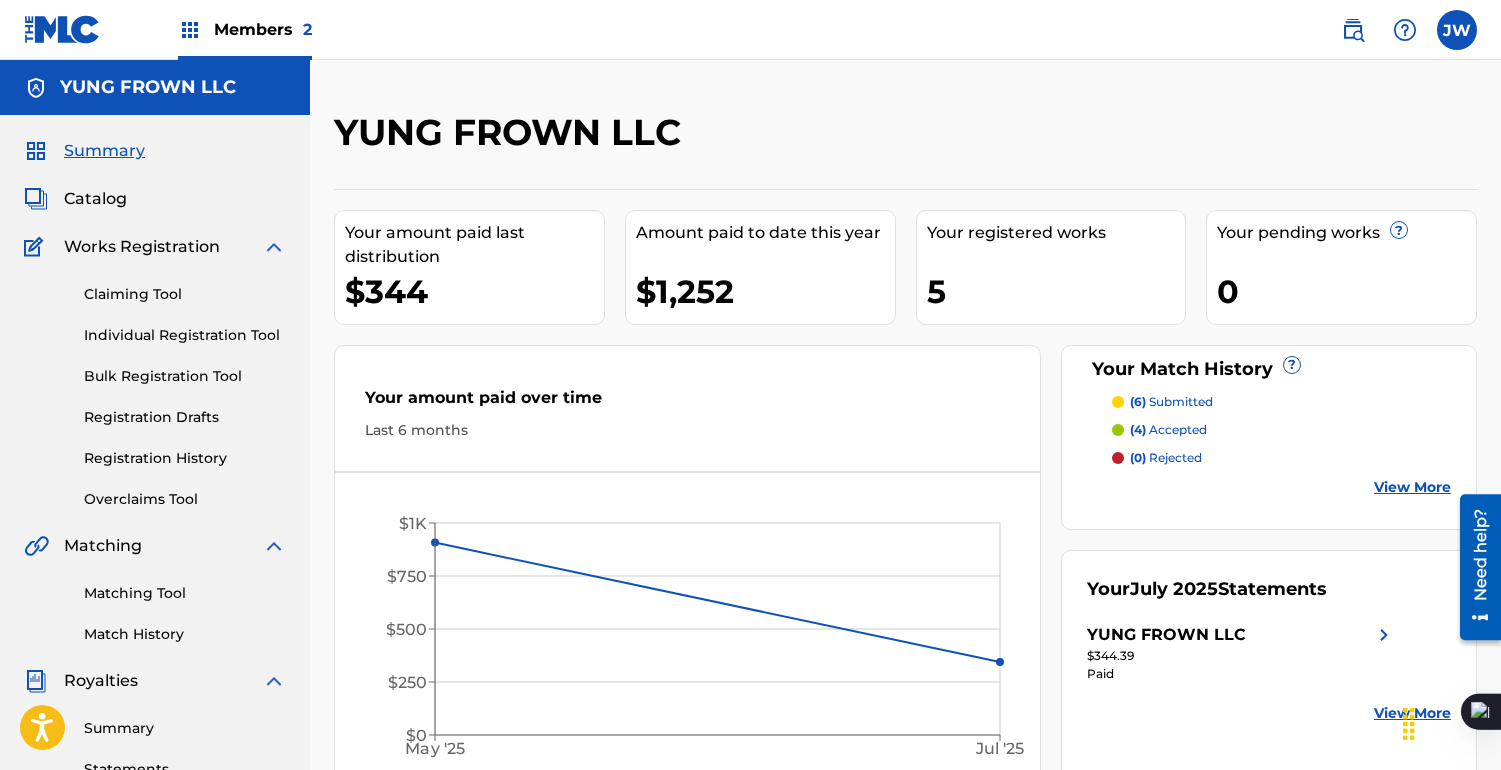 click on "5" at bounding box center [1056, 291] 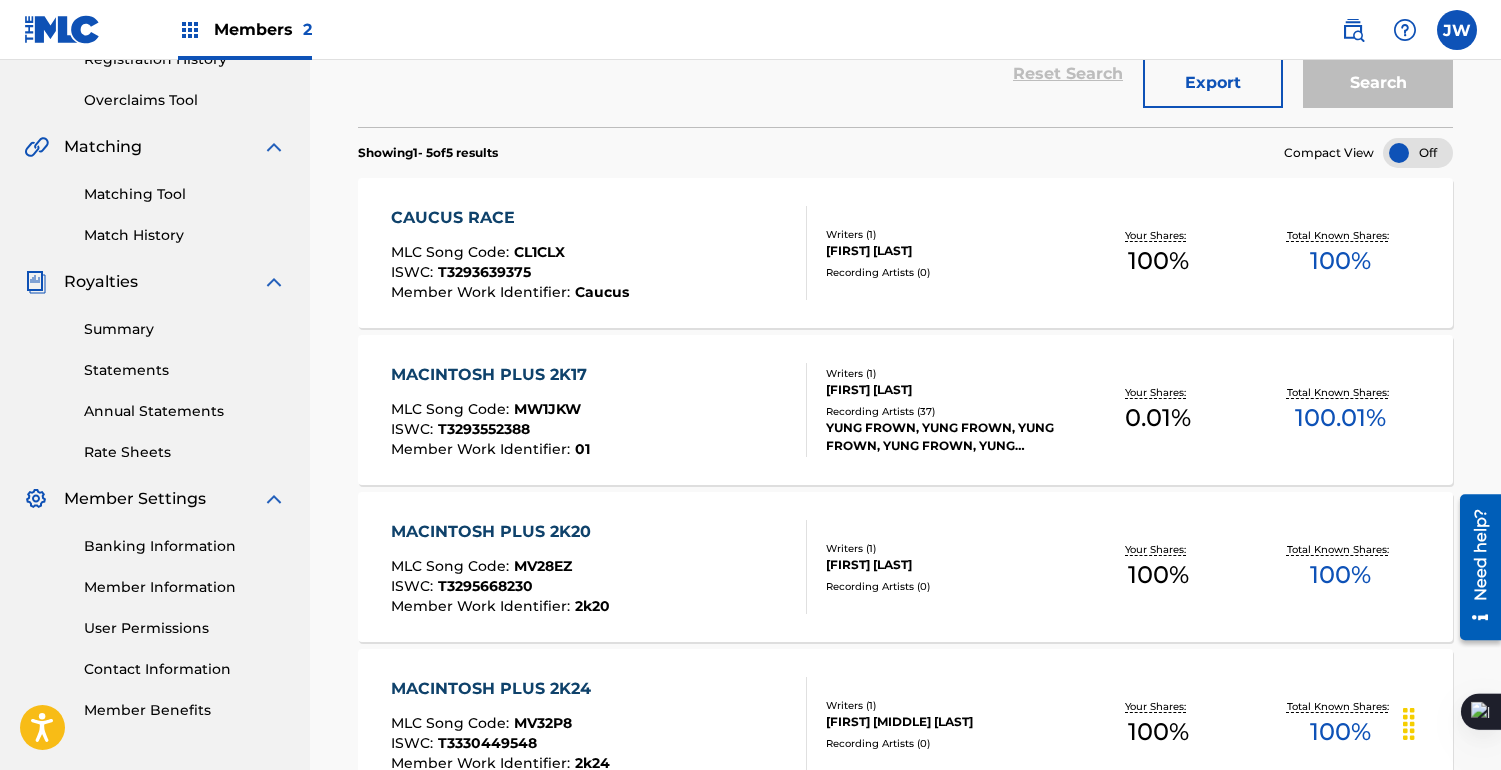 scroll, scrollTop: 390, scrollLeft: 0, axis: vertical 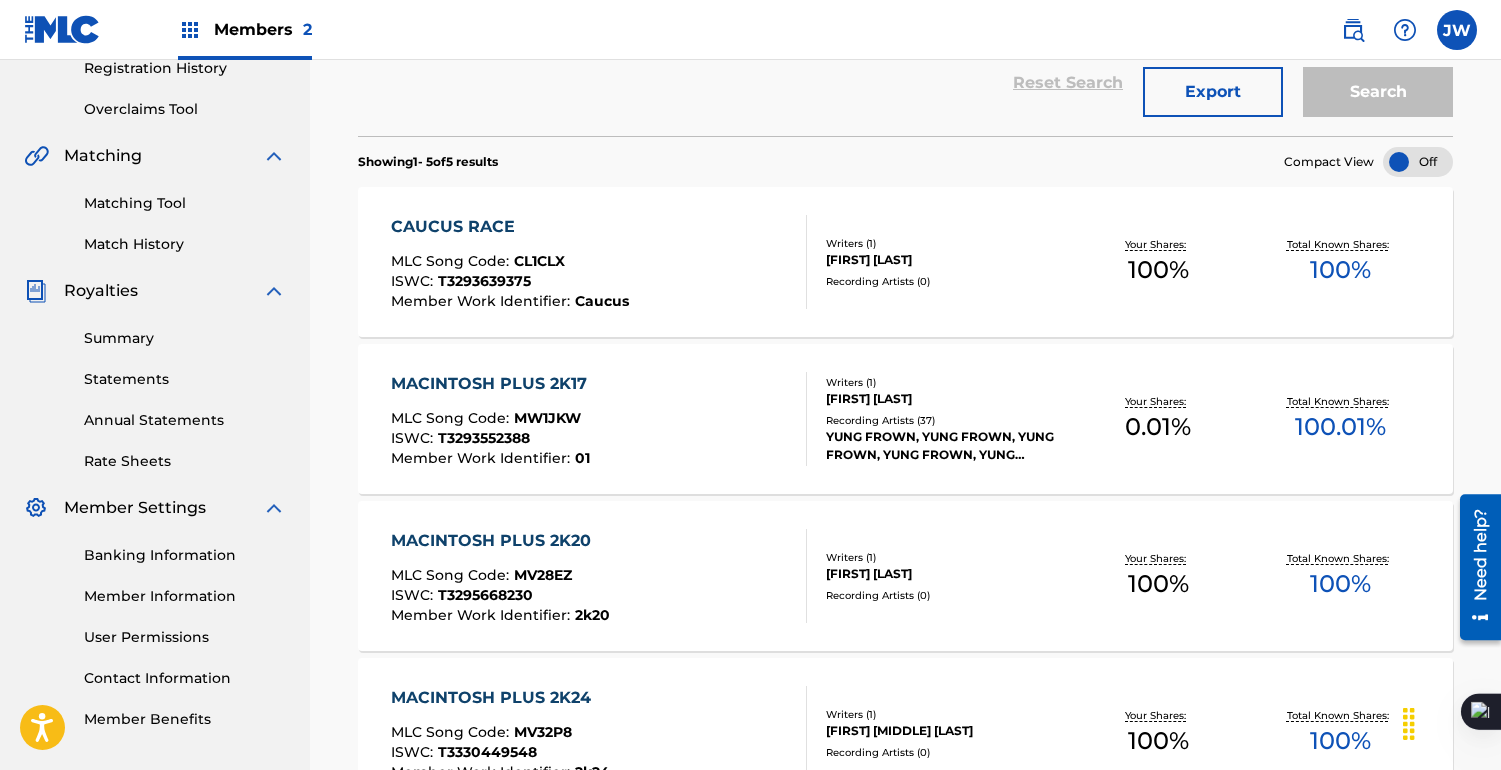 click on "CAUCUS RACE MLC Song Code : CL1CLX ISWC : T3293639375 Member Work Identifier : Caucus" at bounding box center (510, 262) 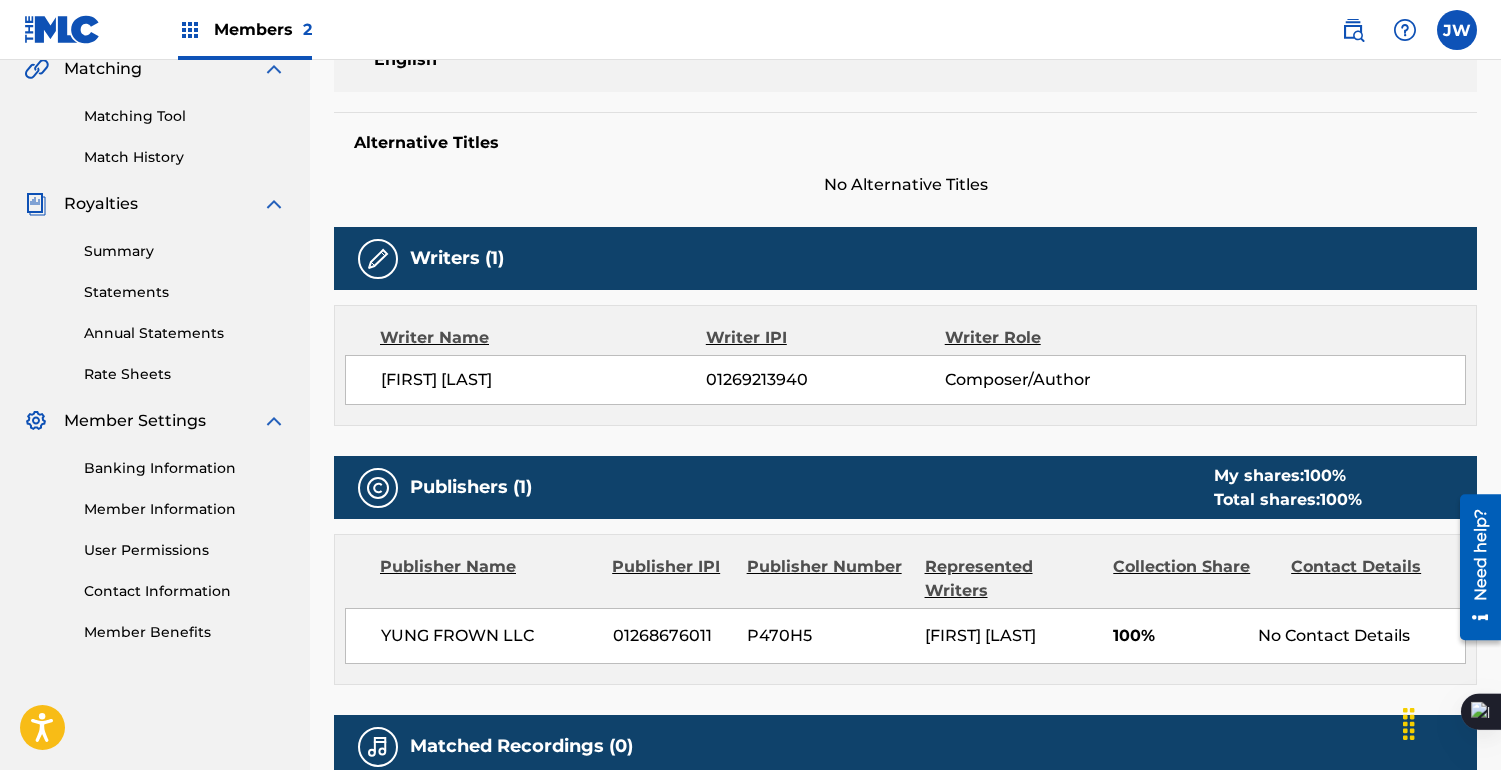 scroll, scrollTop: 700, scrollLeft: 0, axis: vertical 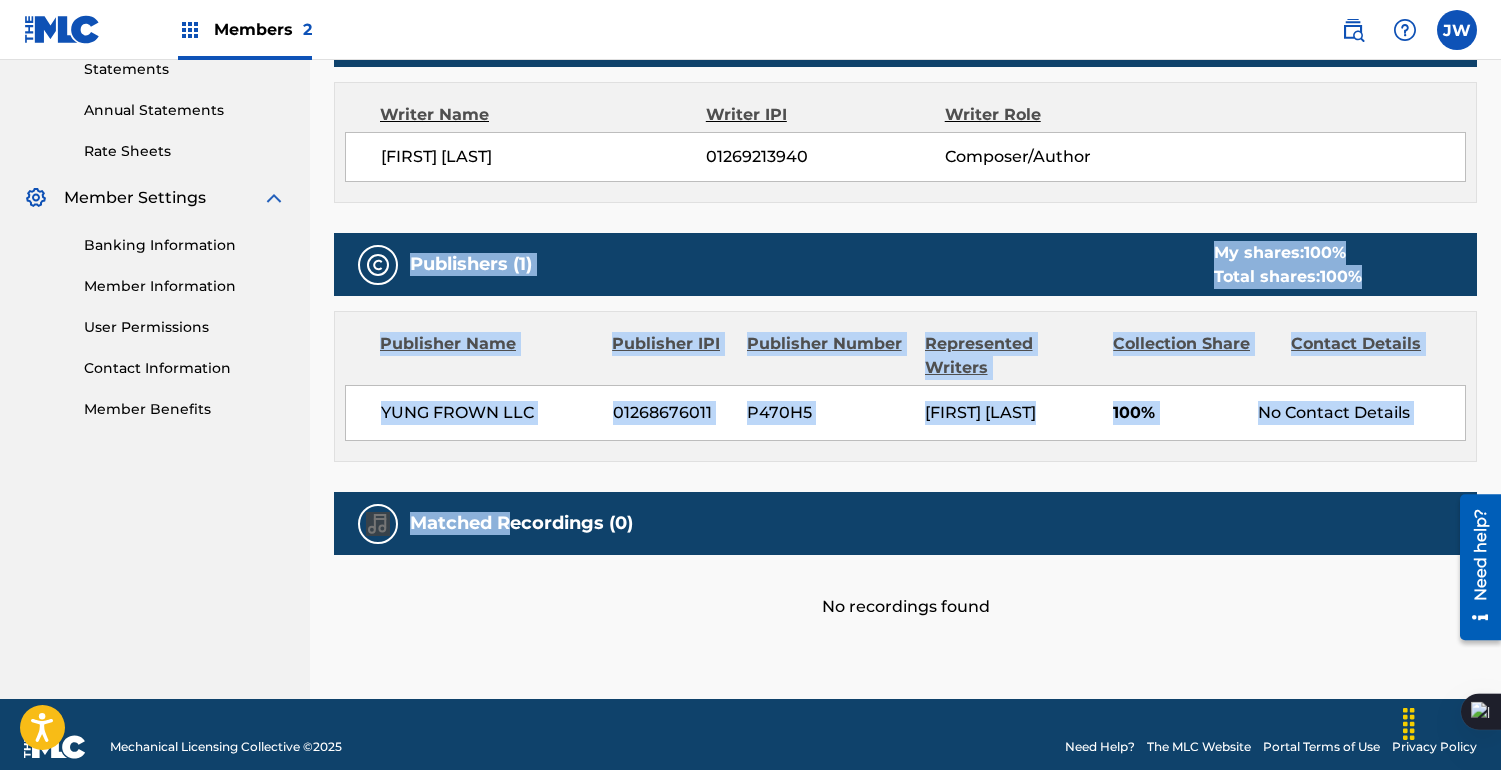 drag, startPoint x: 513, startPoint y: 243, endPoint x: 513, endPoint y: 514, distance: 271 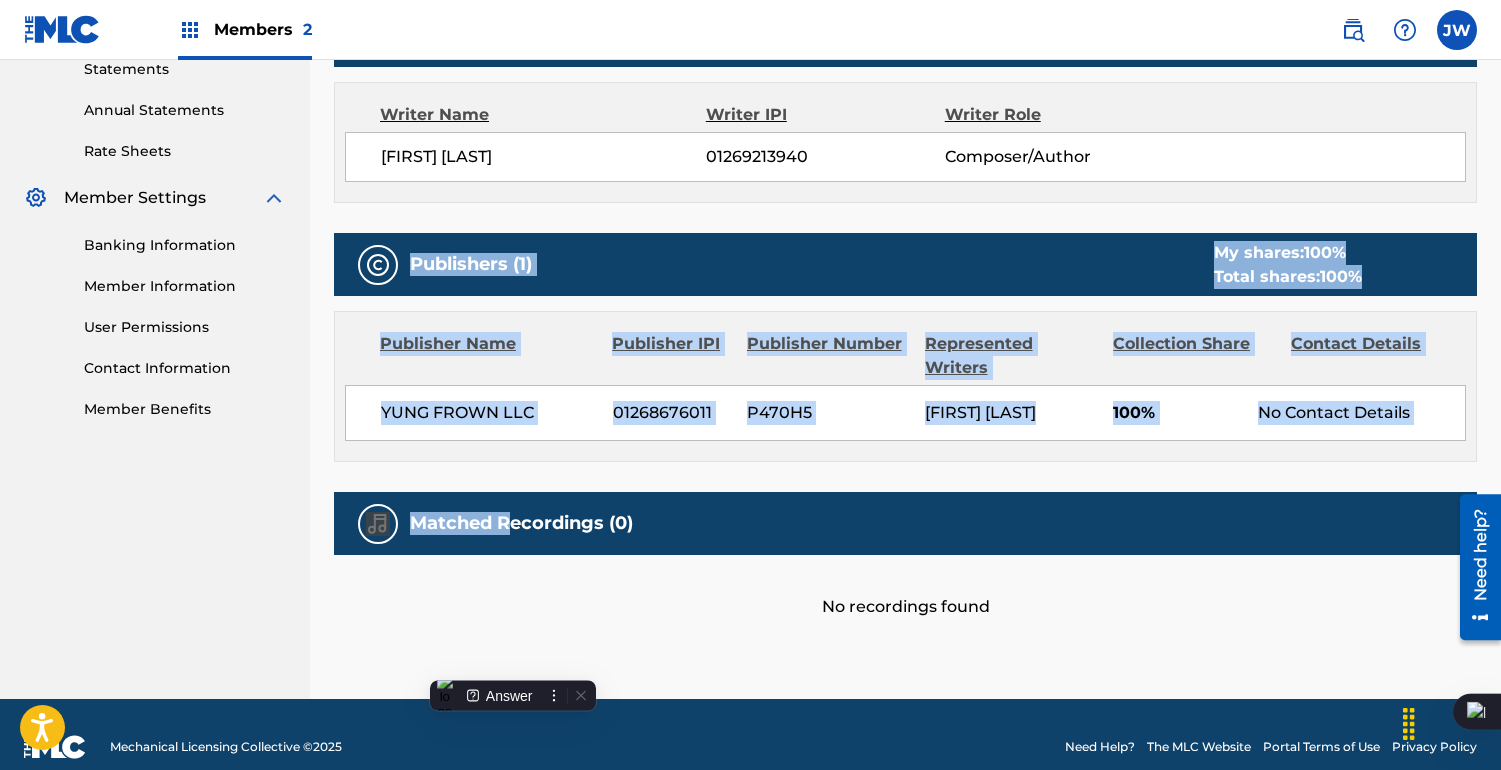 scroll, scrollTop: 0, scrollLeft: 0, axis: both 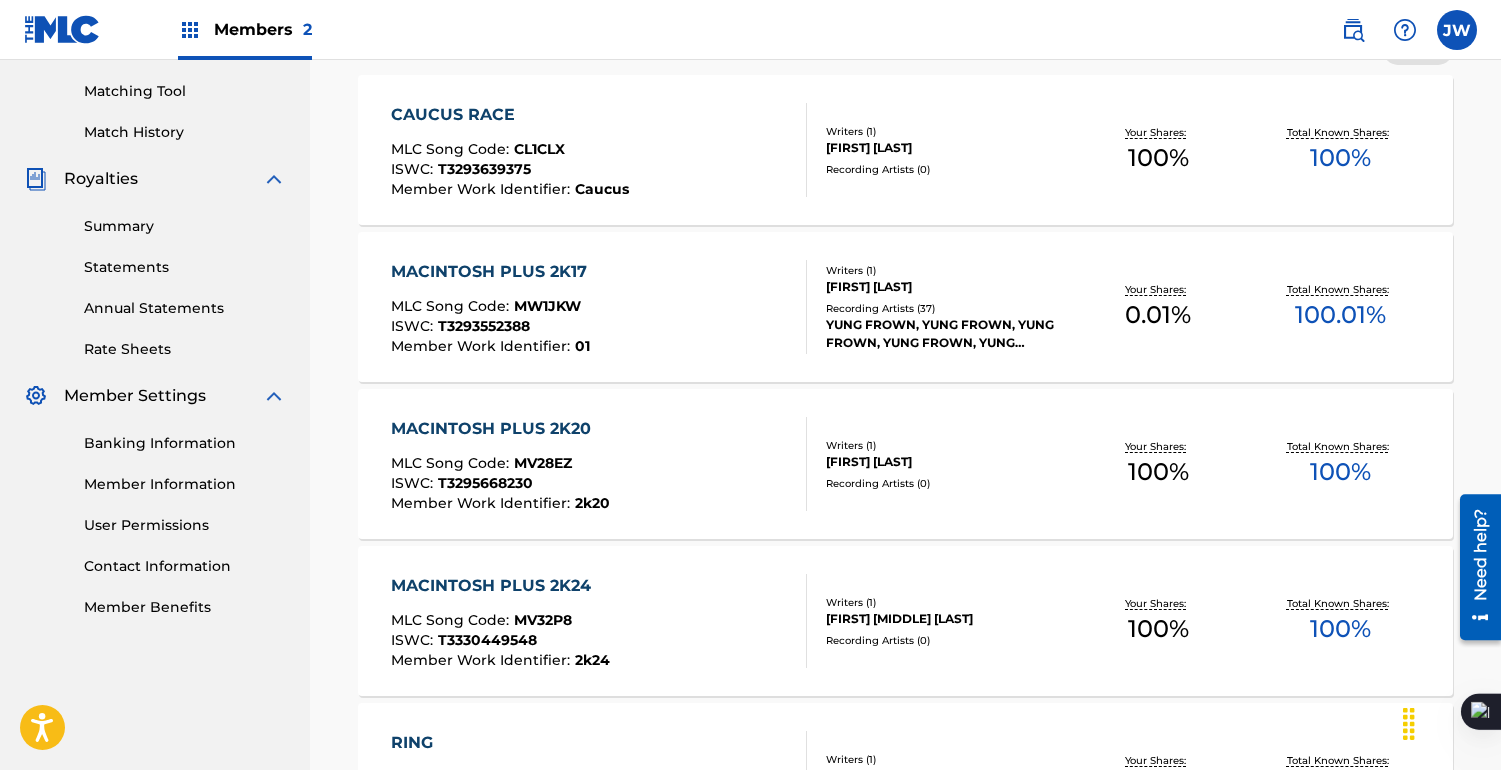 click on "MLC Song Code : MV32P8" at bounding box center (500, 623) 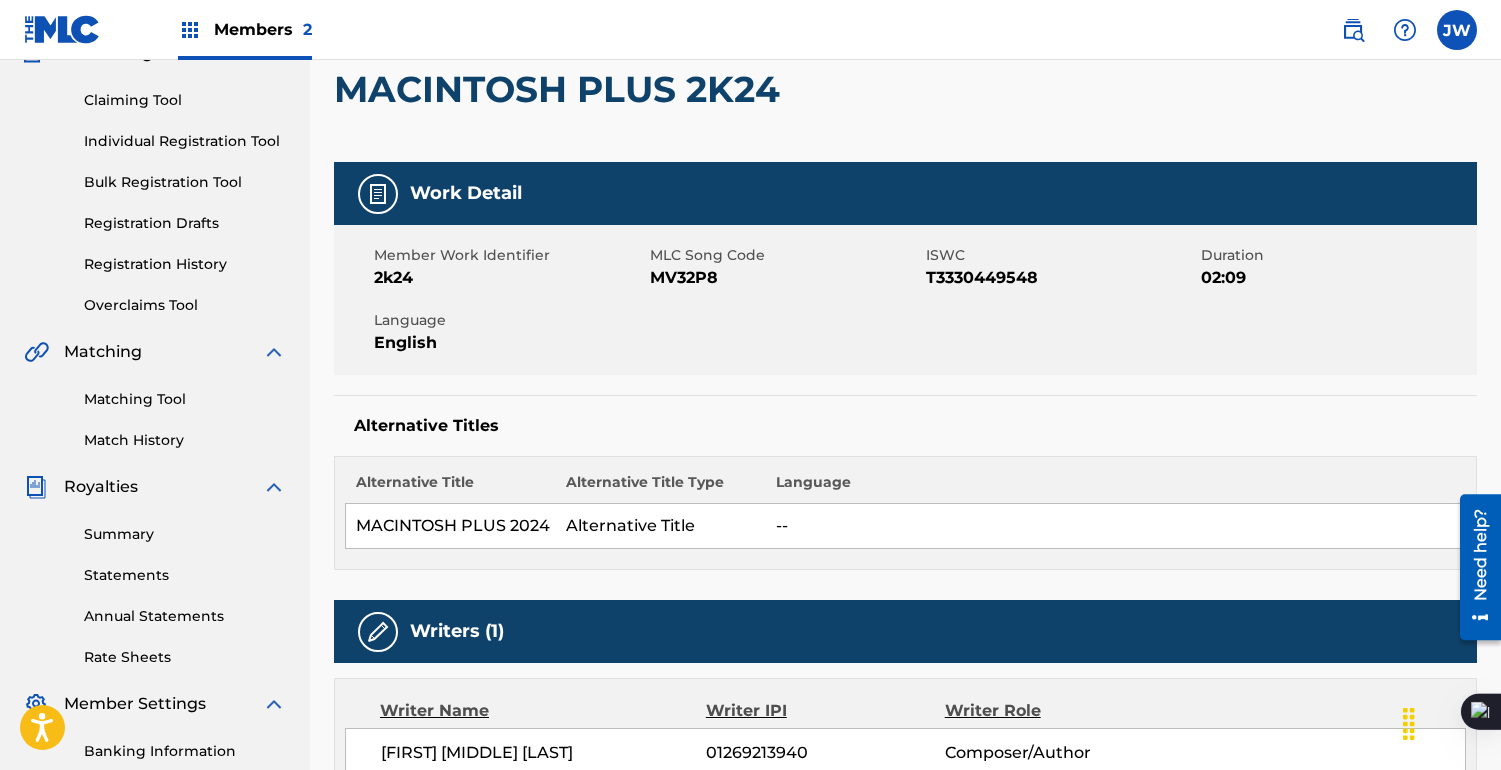 scroll, scrollTop: 250, scrollLeft: 0, axis: vertical 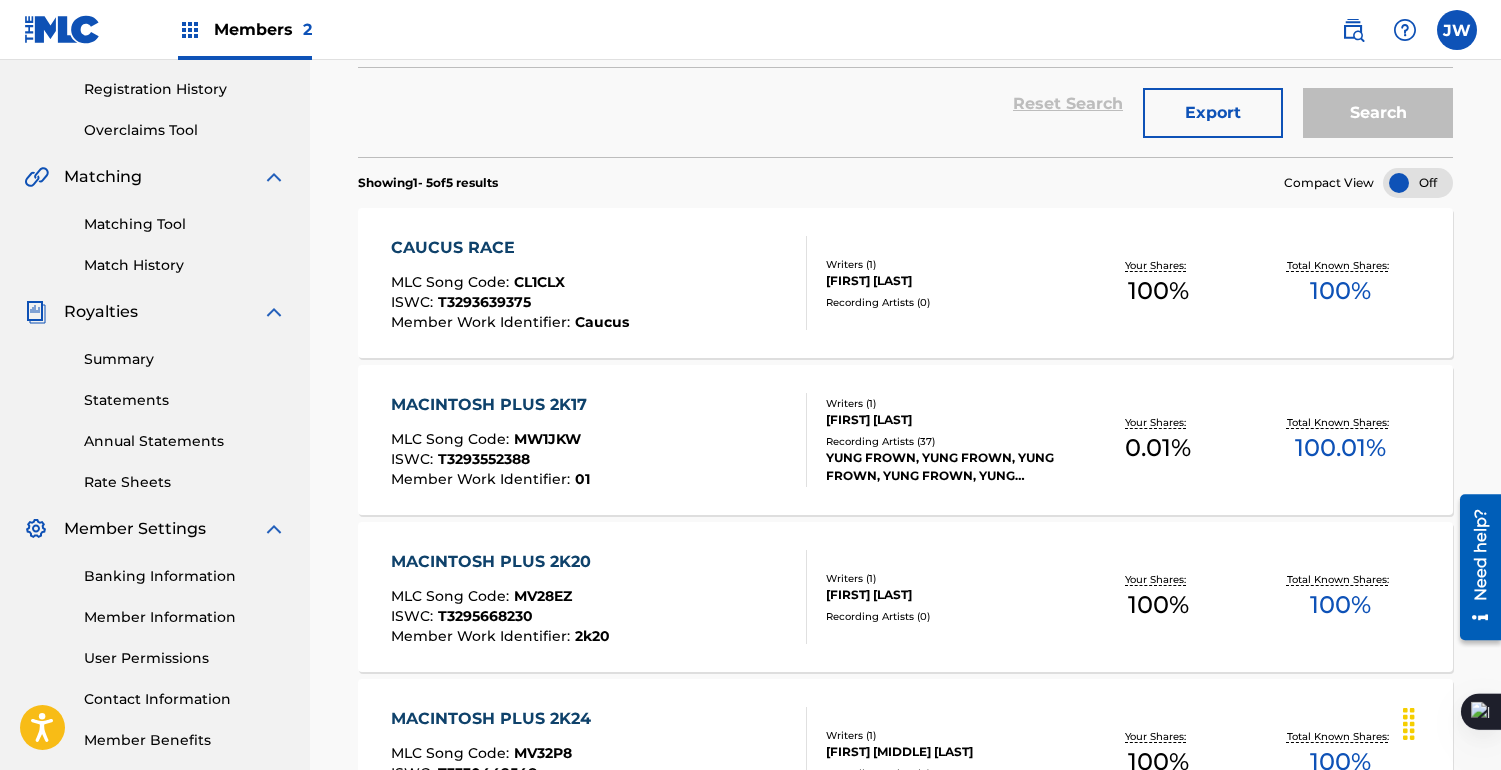 click on "MACINTOSH PLUS 2K17 MLC Song Code : MW1JKW ISWC : T3293552388 Member Work Identifier : 01" at bounding box center (494, 440) 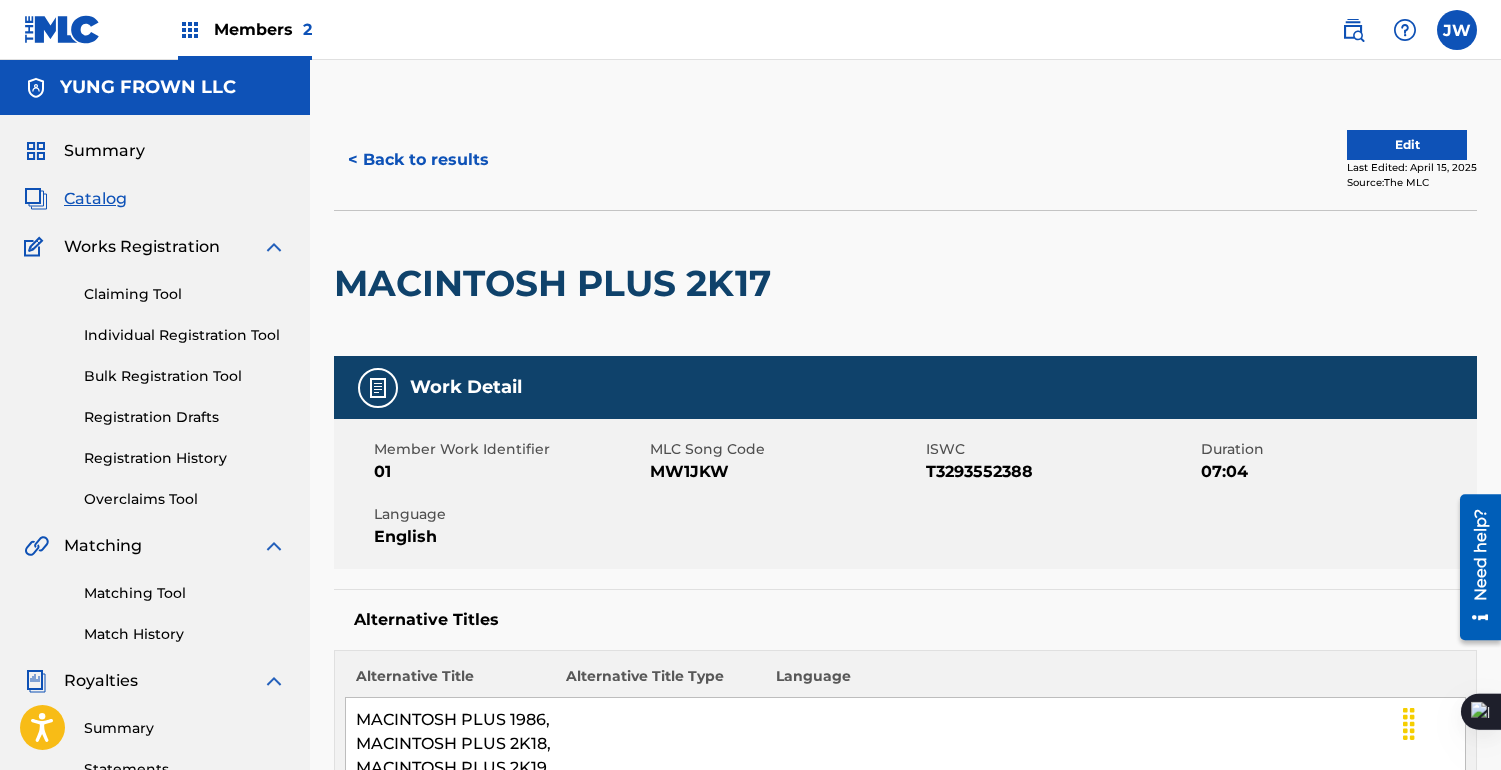 scroll, scrollTop: 20, scrollLeft: 0, axis: vertical 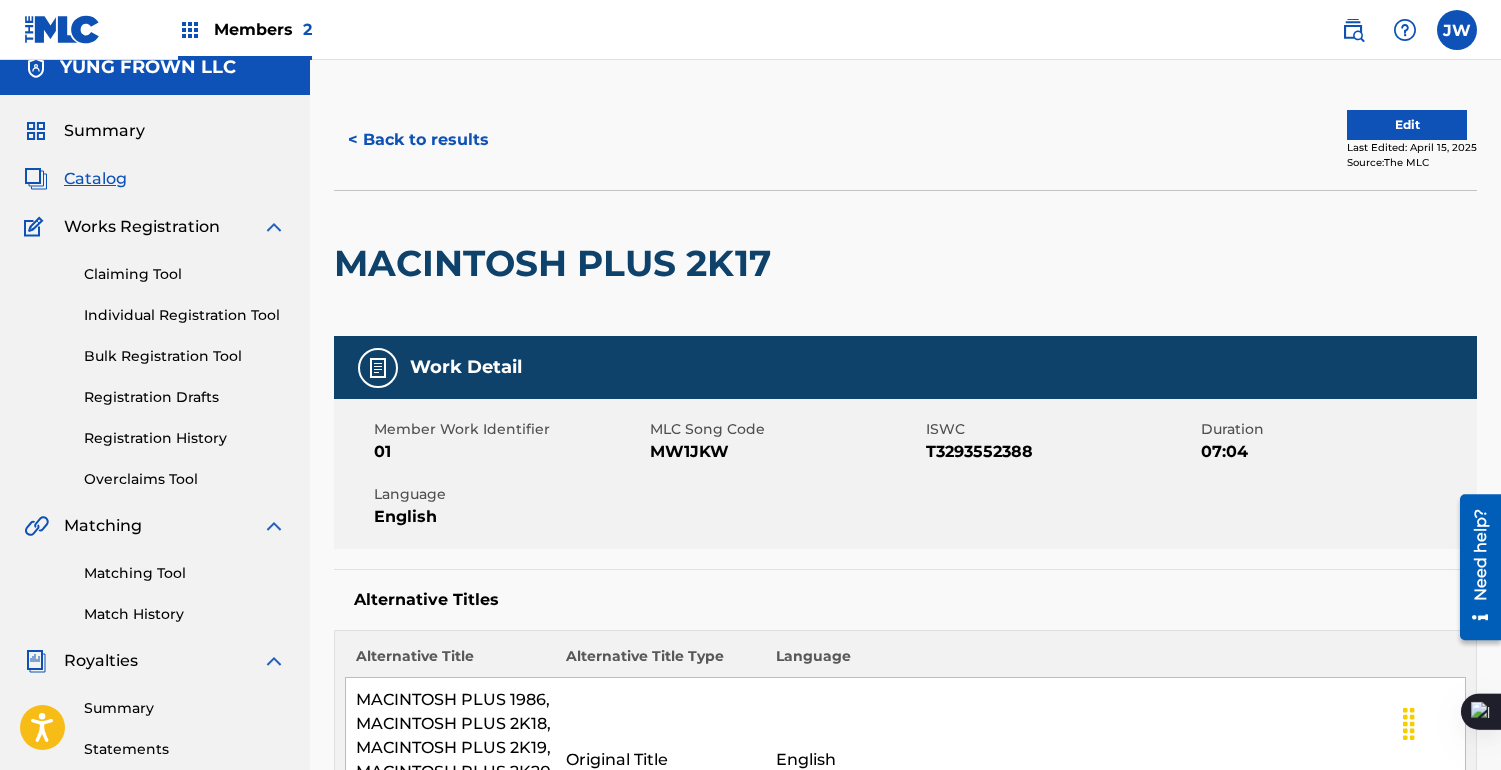 click on "< Back to results Edit Last Edited:   [DATE] Source:  The MLC" at bounding box center [905, 140] 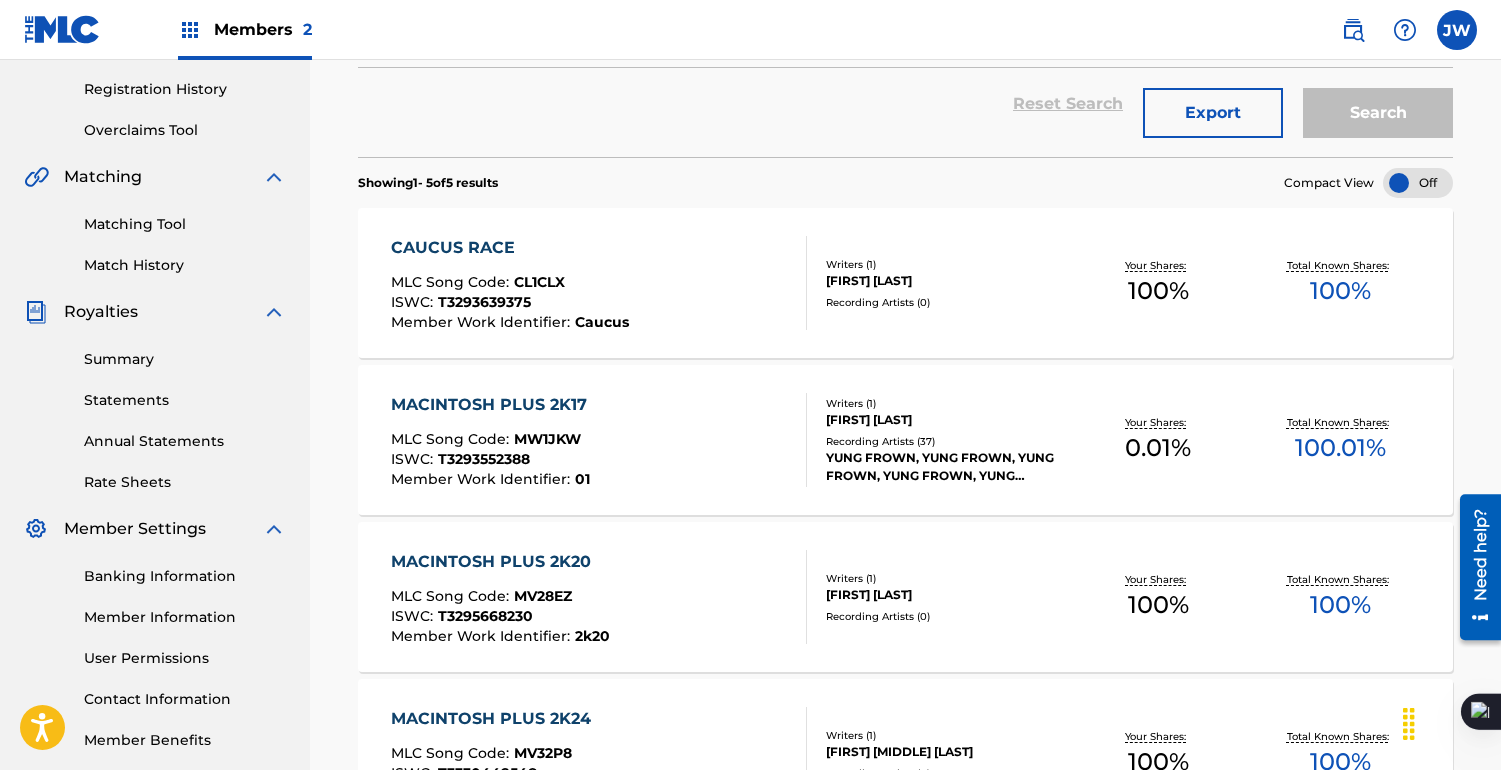 scroll, scrollTop: 775, scrollLeft: 0, axis: vertical 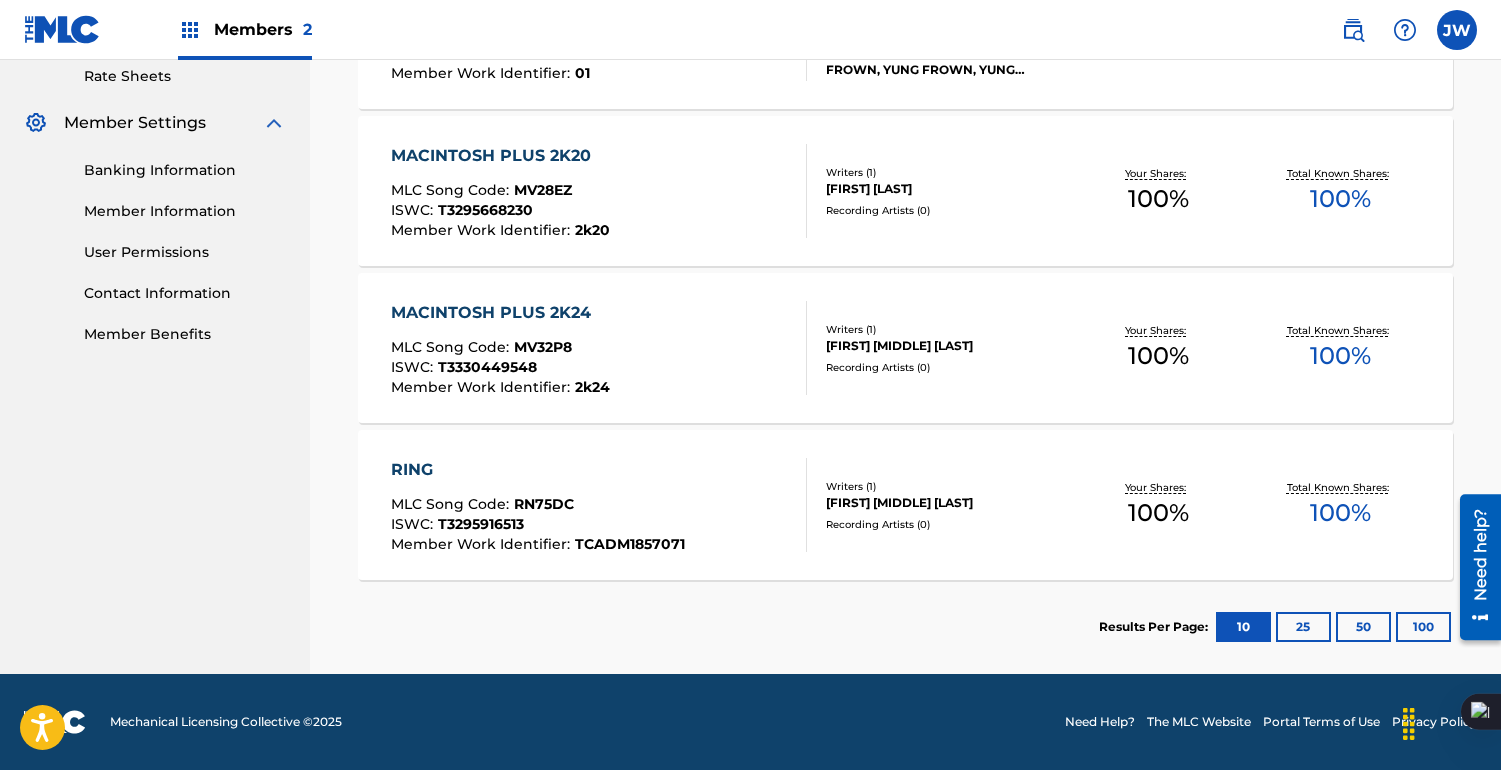 click on "MACINTOSH PLUS 2K24 MLC Song Code : MV32P8 ISWC : T3330449548 Member Work Identifier : 2k24" at bounding box center (500, 348) 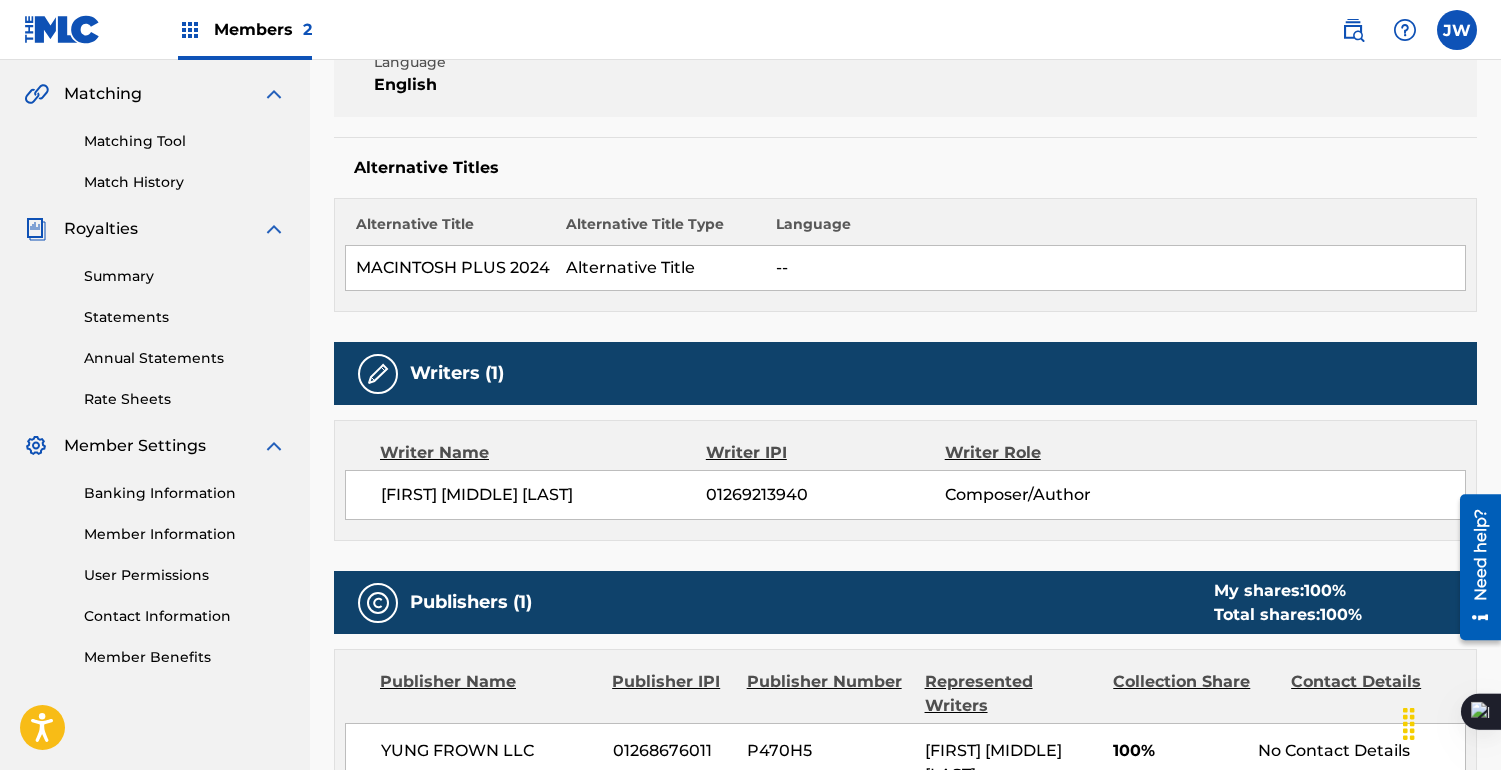 scroll, scrollTop: 0, scrollLeft: 0, axis: both 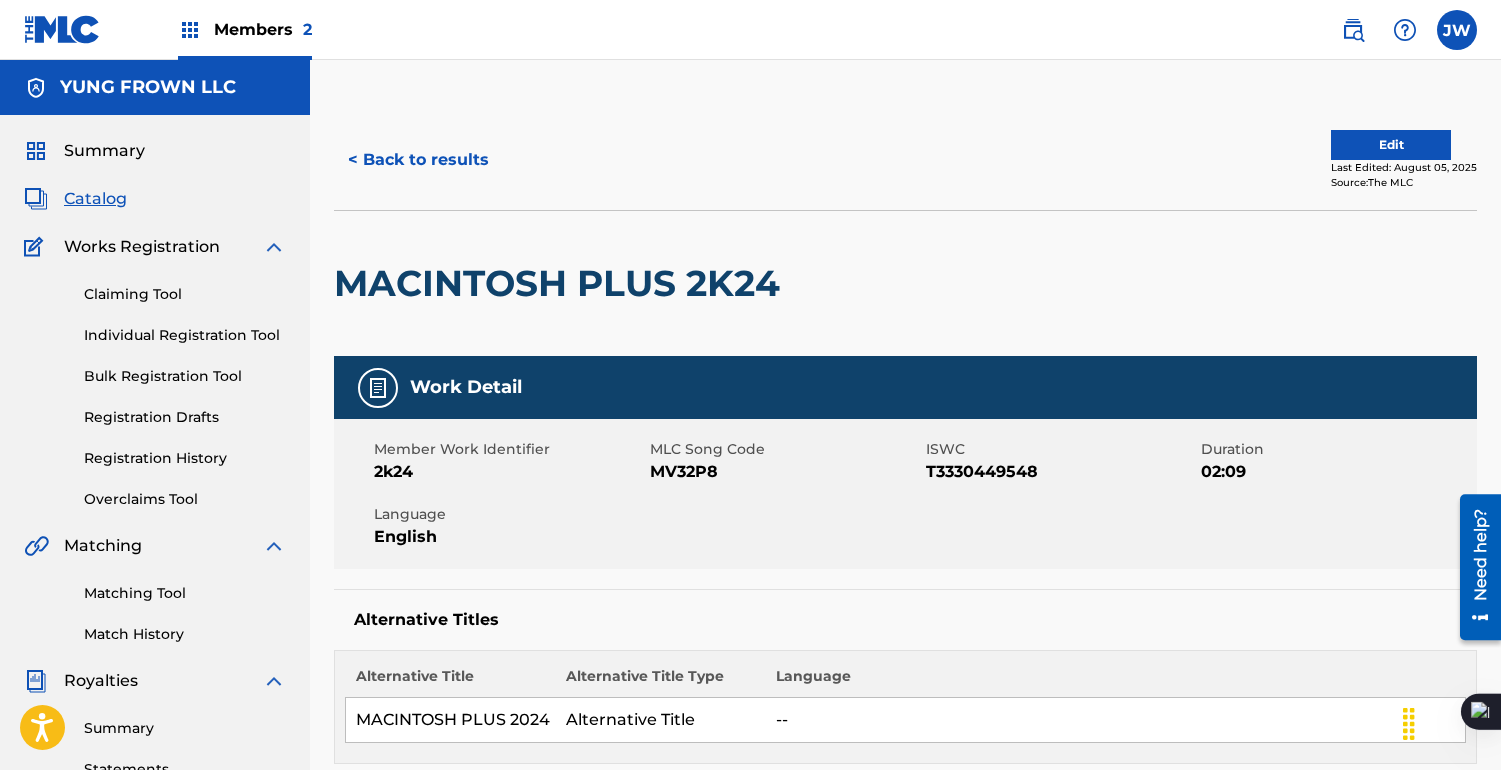 click on "< Back to results" at bounding box center [418, 160] 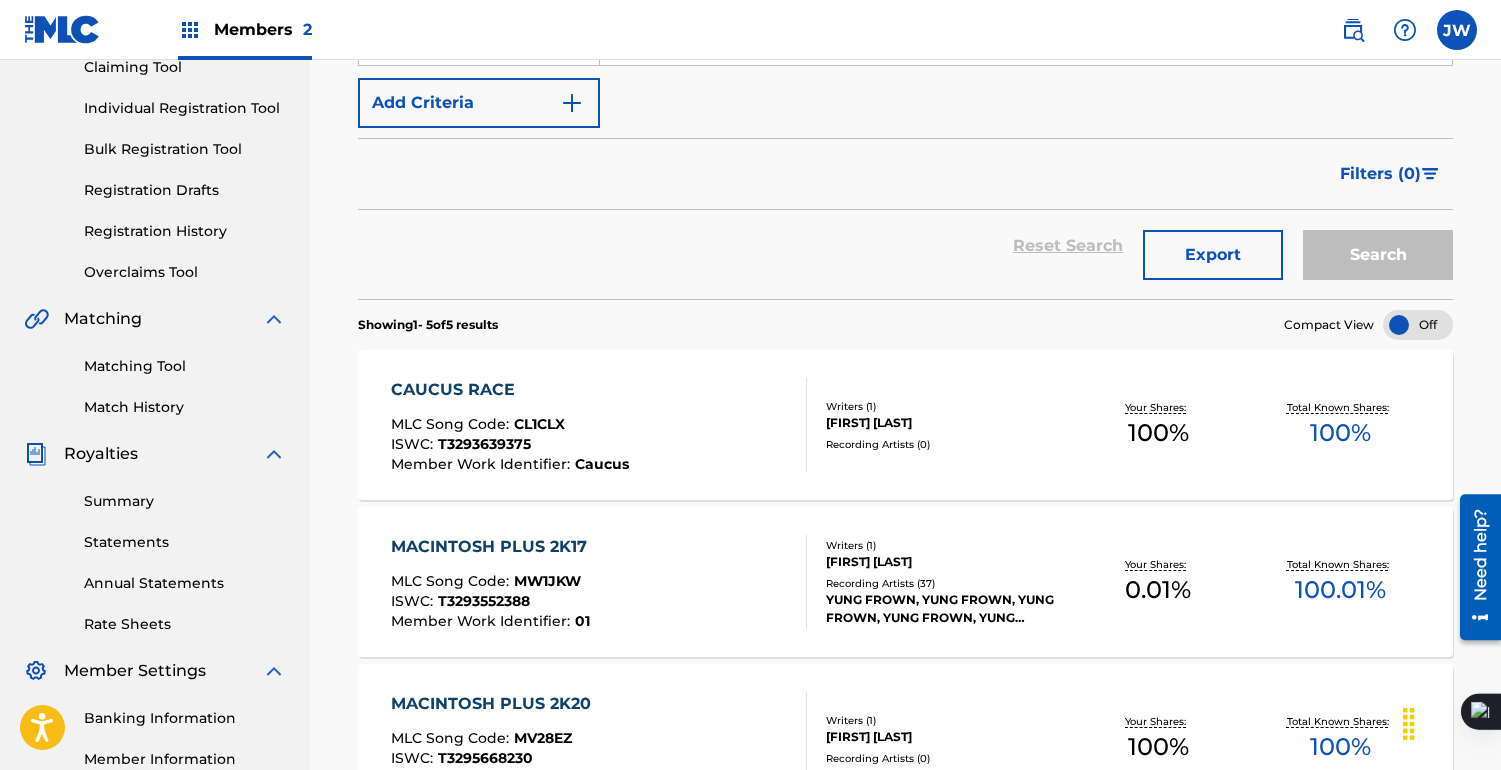 scroll, scrollTop: 232, scrollLeft: 0, axis: vertical 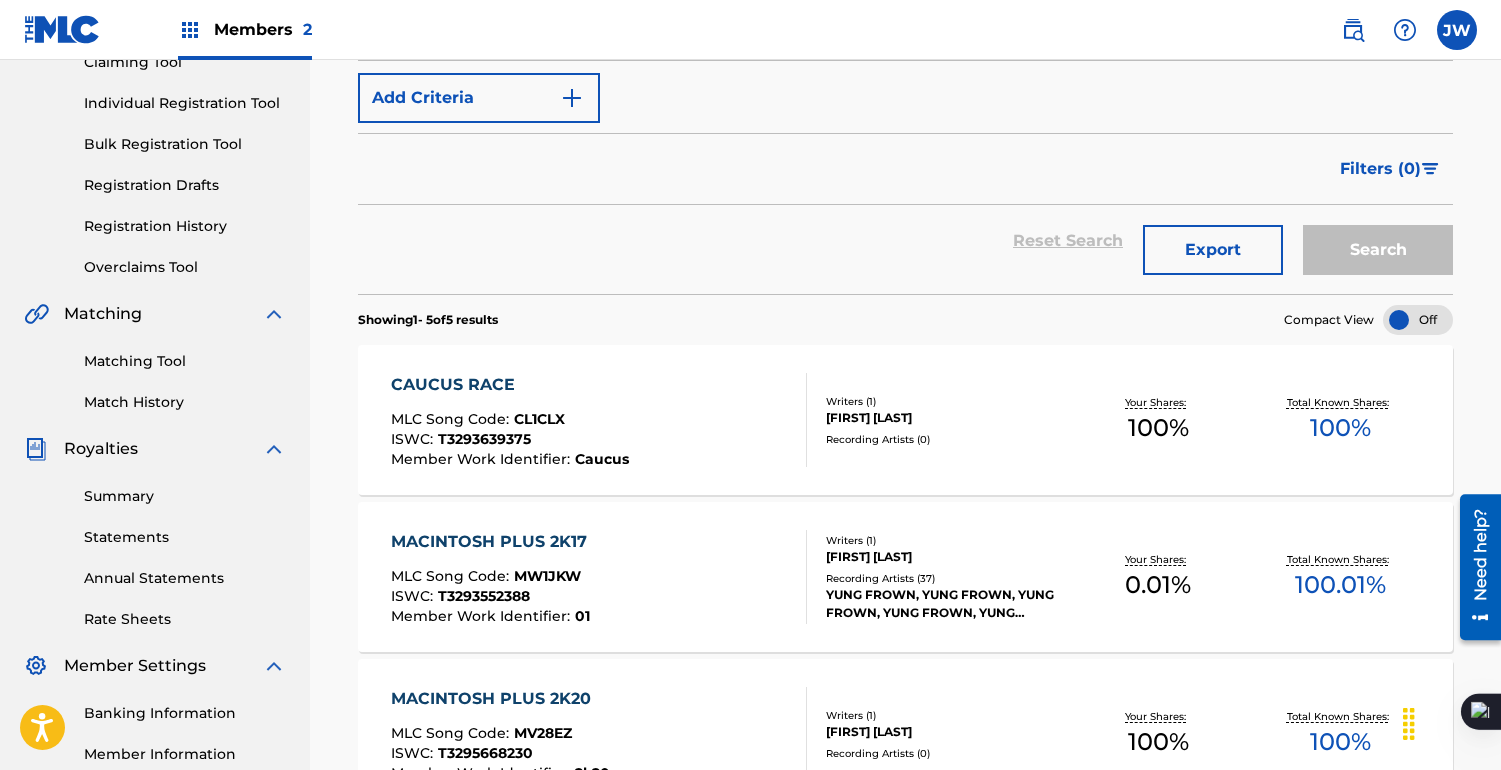 click on "CAUCUS RACE MLC Song Code : CL1CLX ISWC : T3293639375 Member Work Identifier : Caucus" at bounding box center [599, 420] 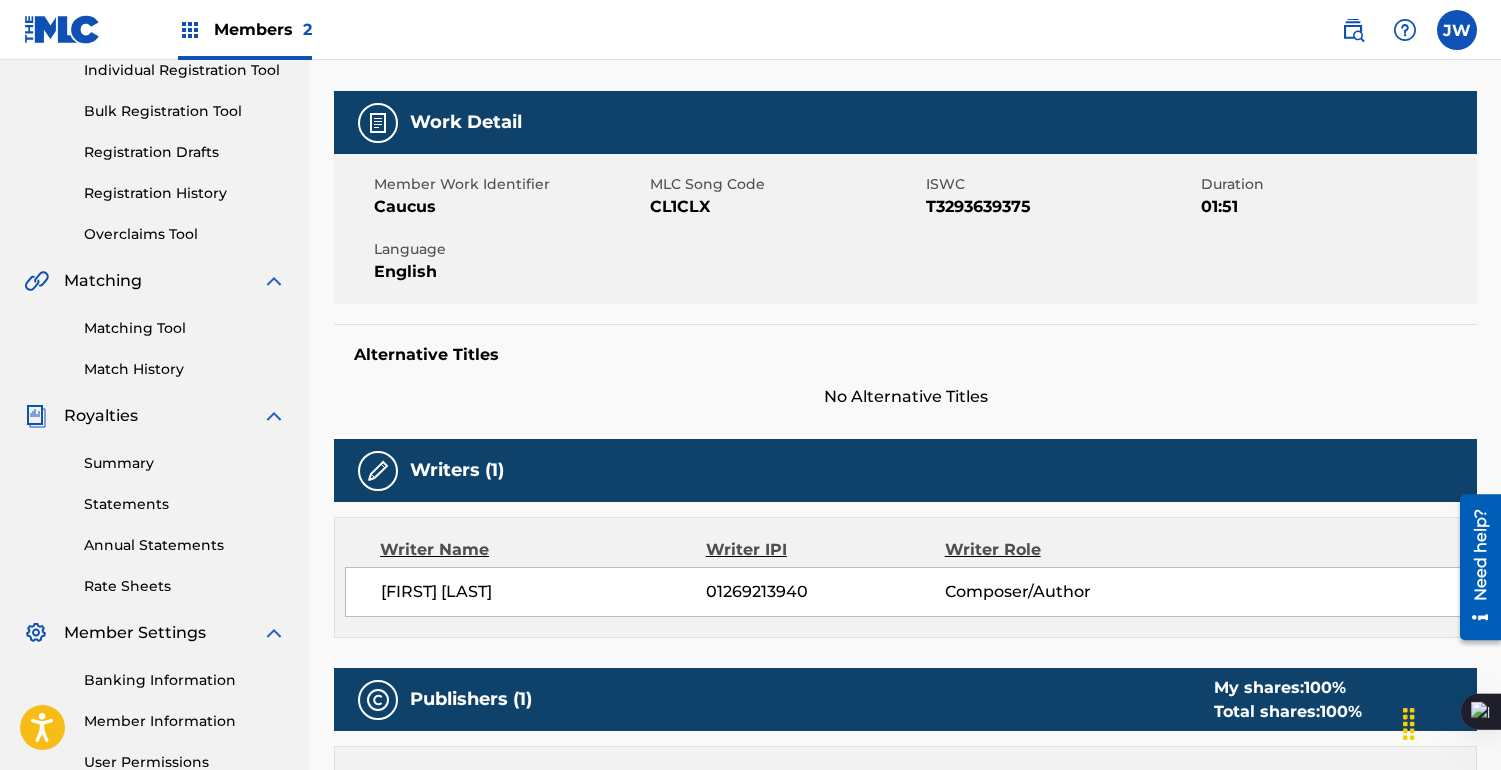 scroll, scrollTop: 700, scrollLeft: 0, axis: vertical 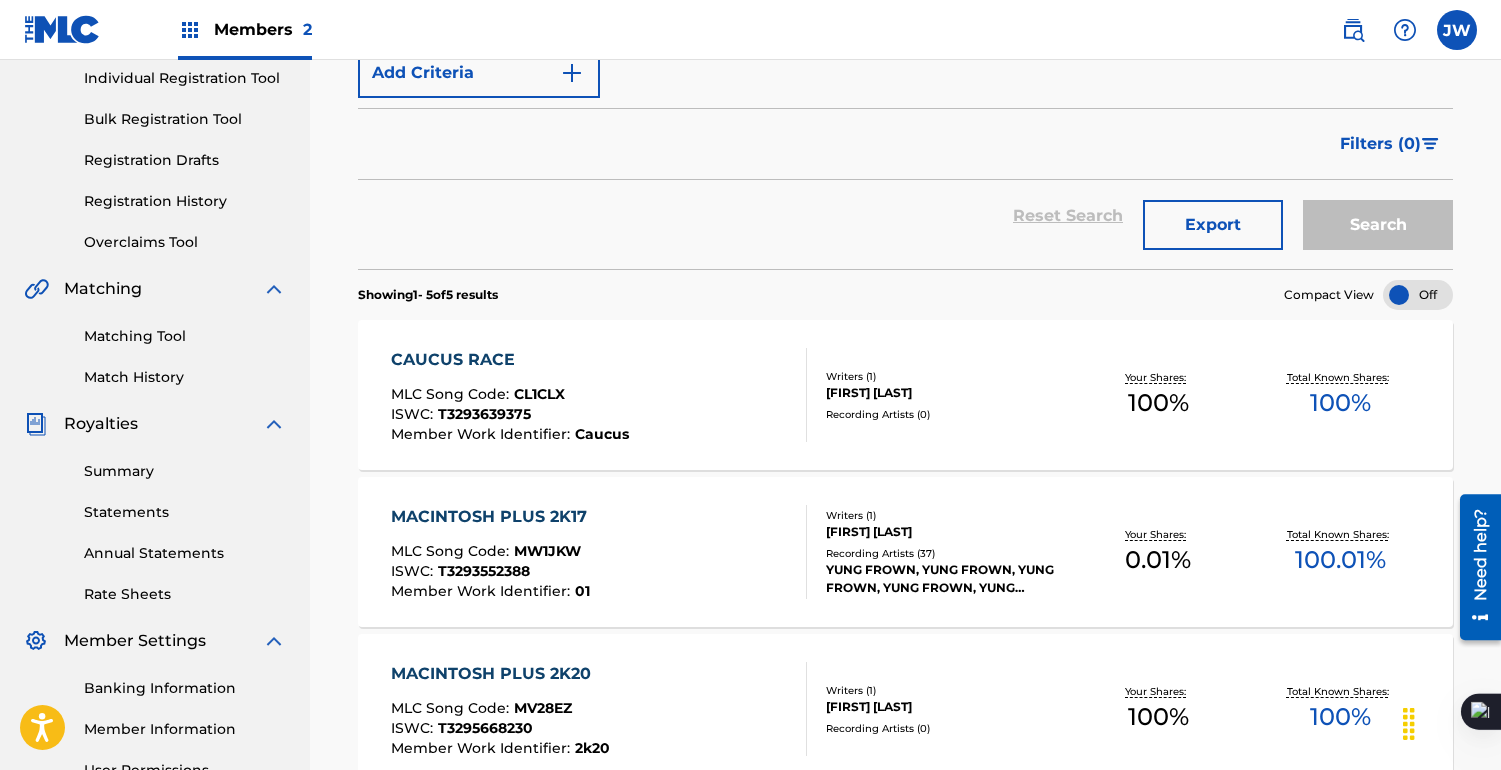 click on "MACINTOSH PLUS 2K17 MLC Song Code : MW1JKW ISWC : T3293552388 Member Work Identifier : 01" at bounding box center [599, 552] 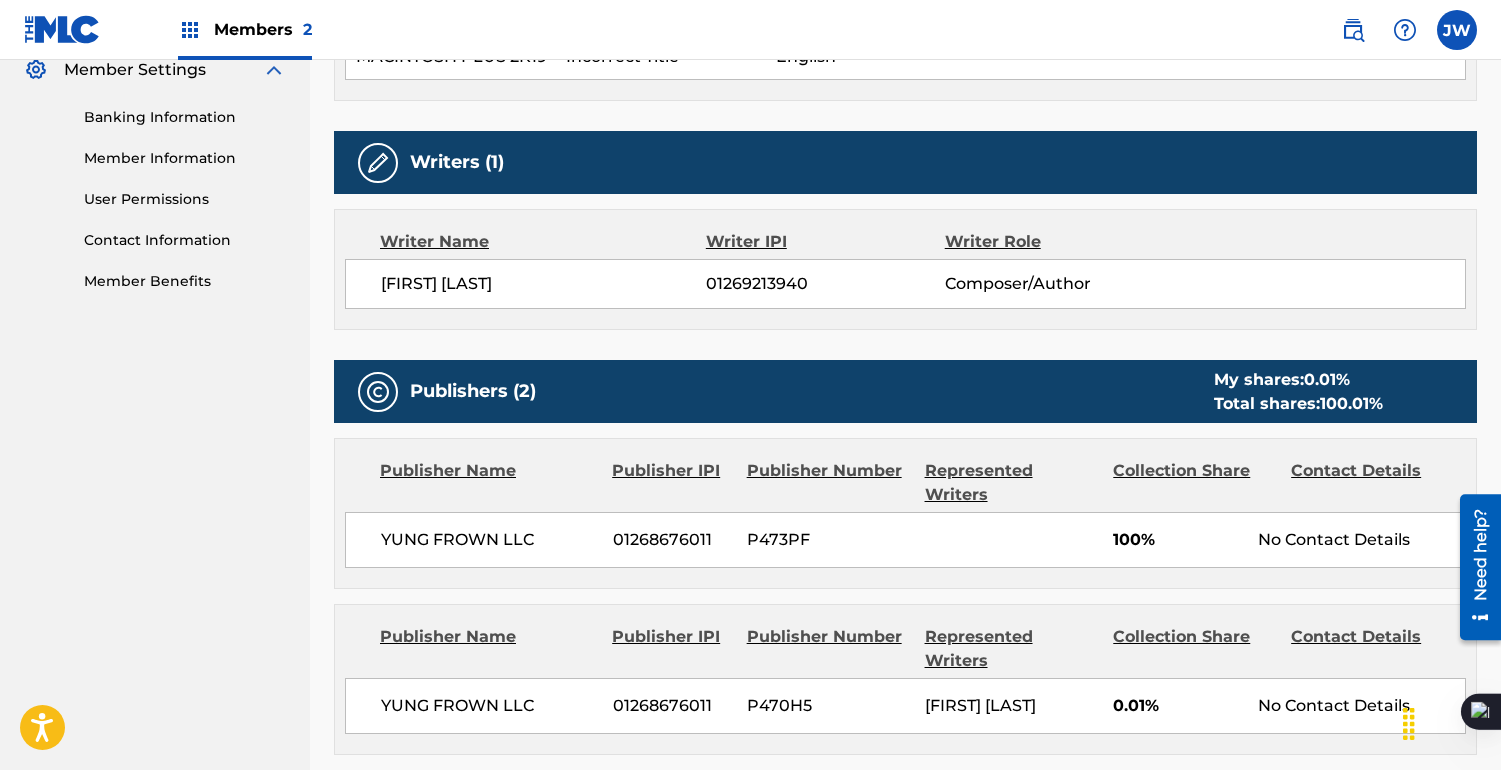 scroll, scrollTop: 914, scrollLeft: 0, axis: vertical 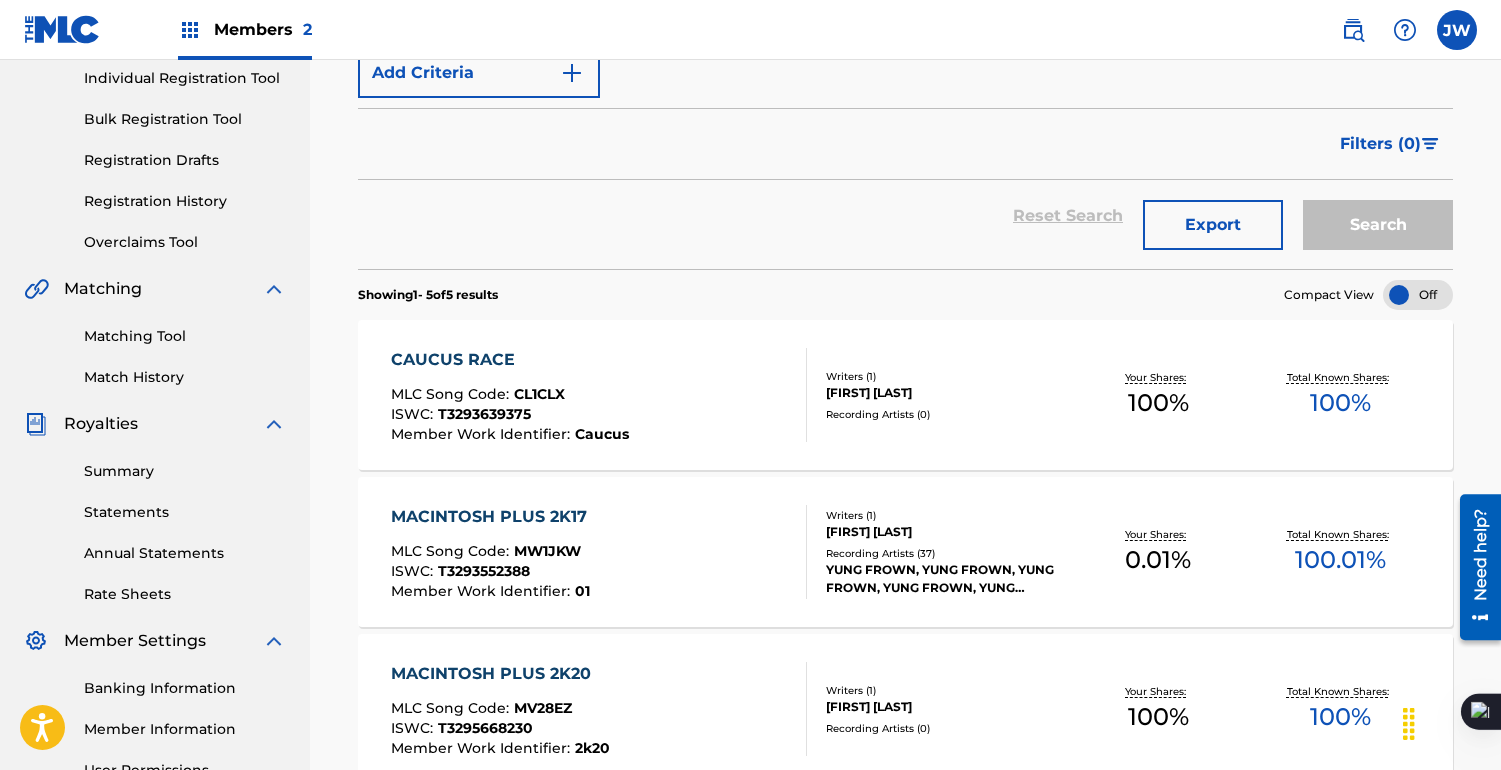 click on "MLC Song Code :" at bounding box center [452, 394] 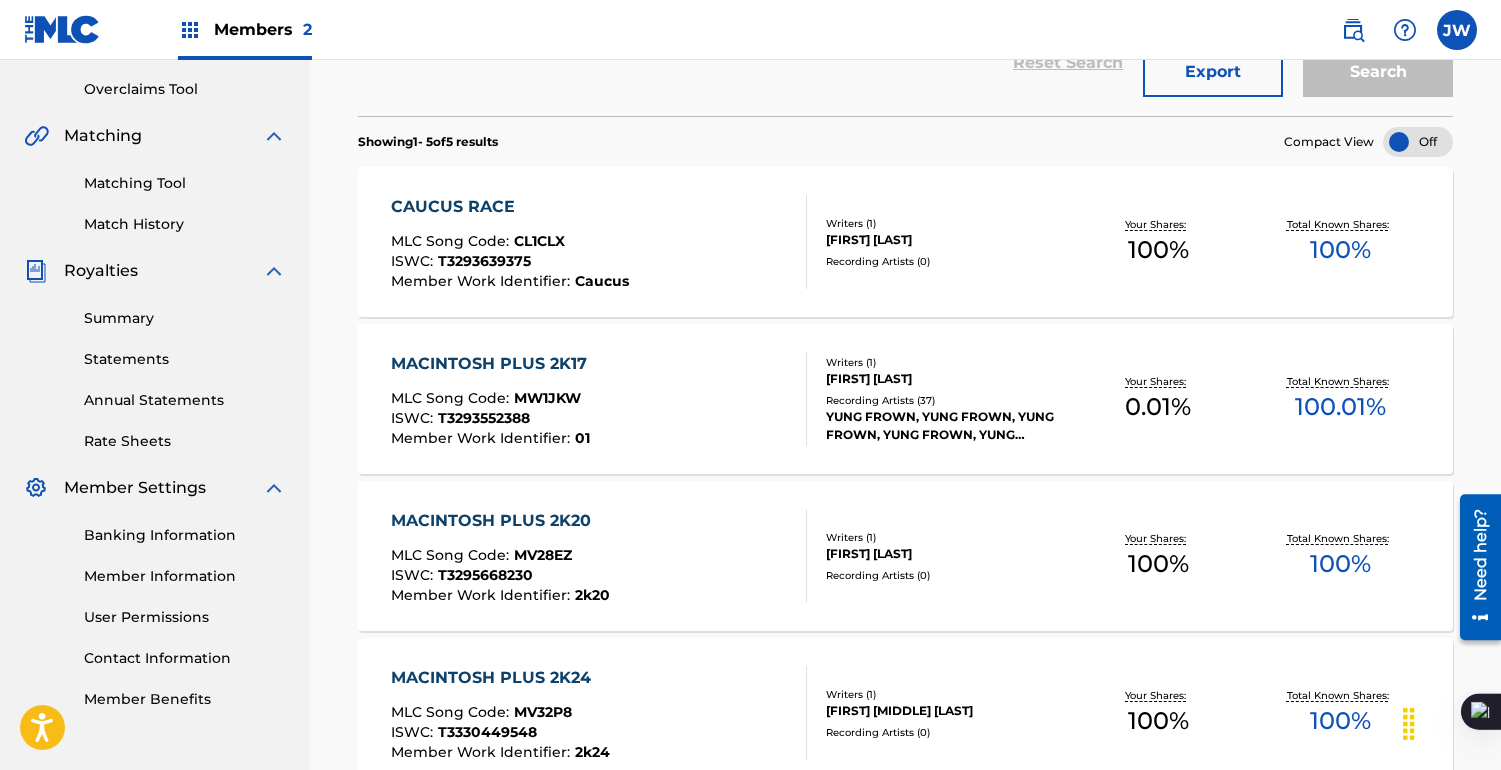 click on "MW1JKW" at bounding box center (547, 398) 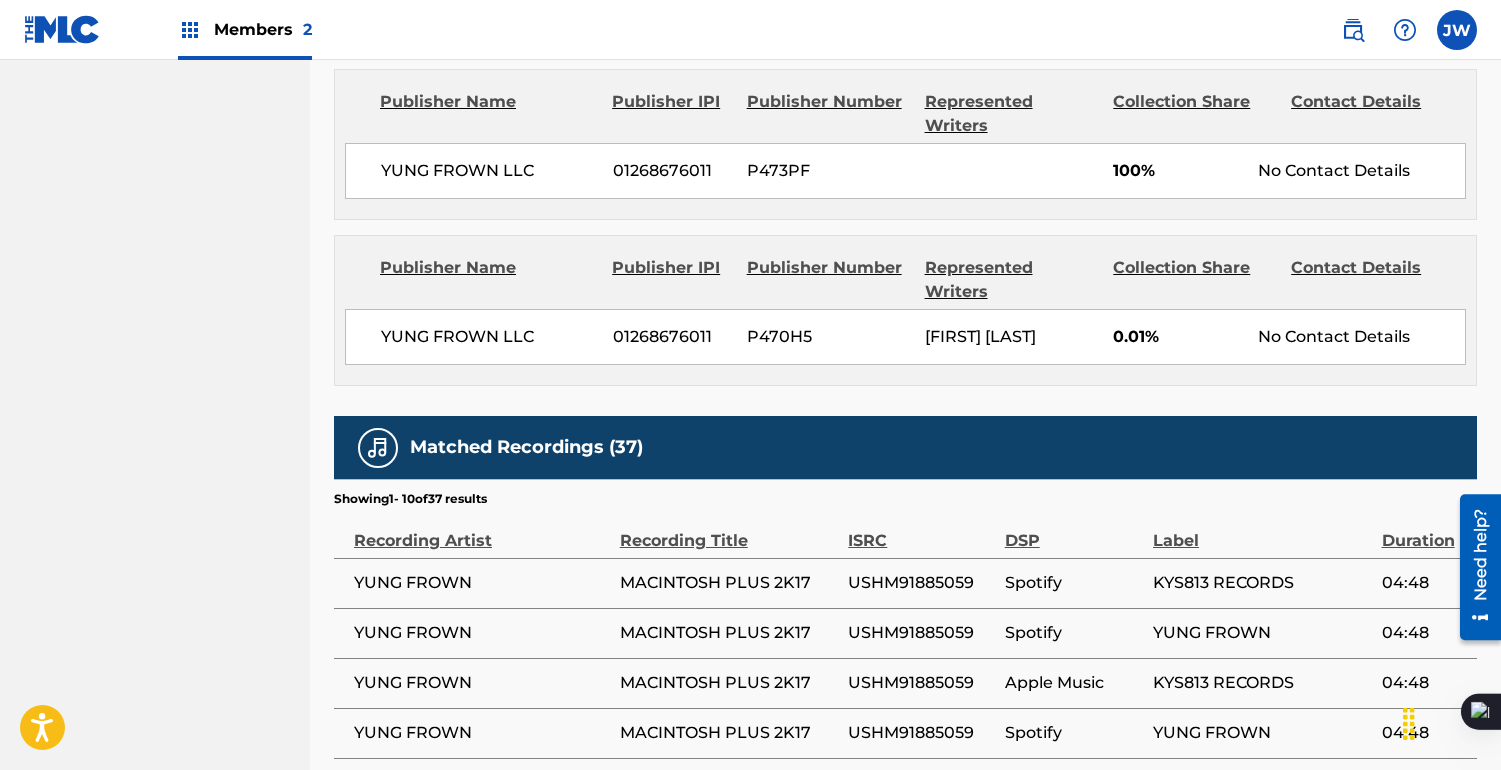 click on "Publisher Name Publisher IPI Publisher Number Represented Writers Collection Share Contact Details YUNG FROWN LLC 01268676011 P470H5 [FIRST] [LAST] 0.01% No Contact Details" at bounding box center [905, 310] 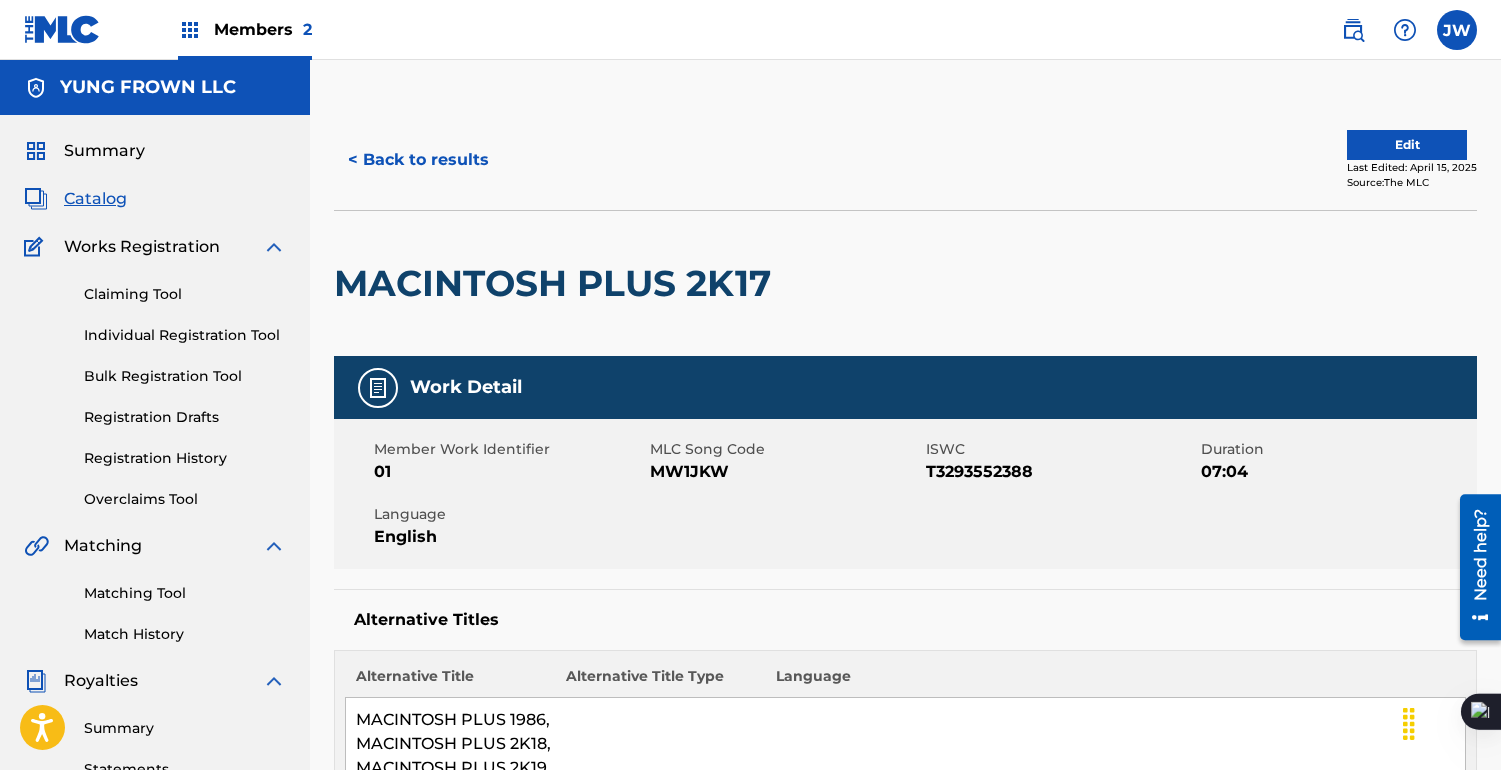 click on "Last Edited:   [DATE]" at bounding box center (1412, 167) 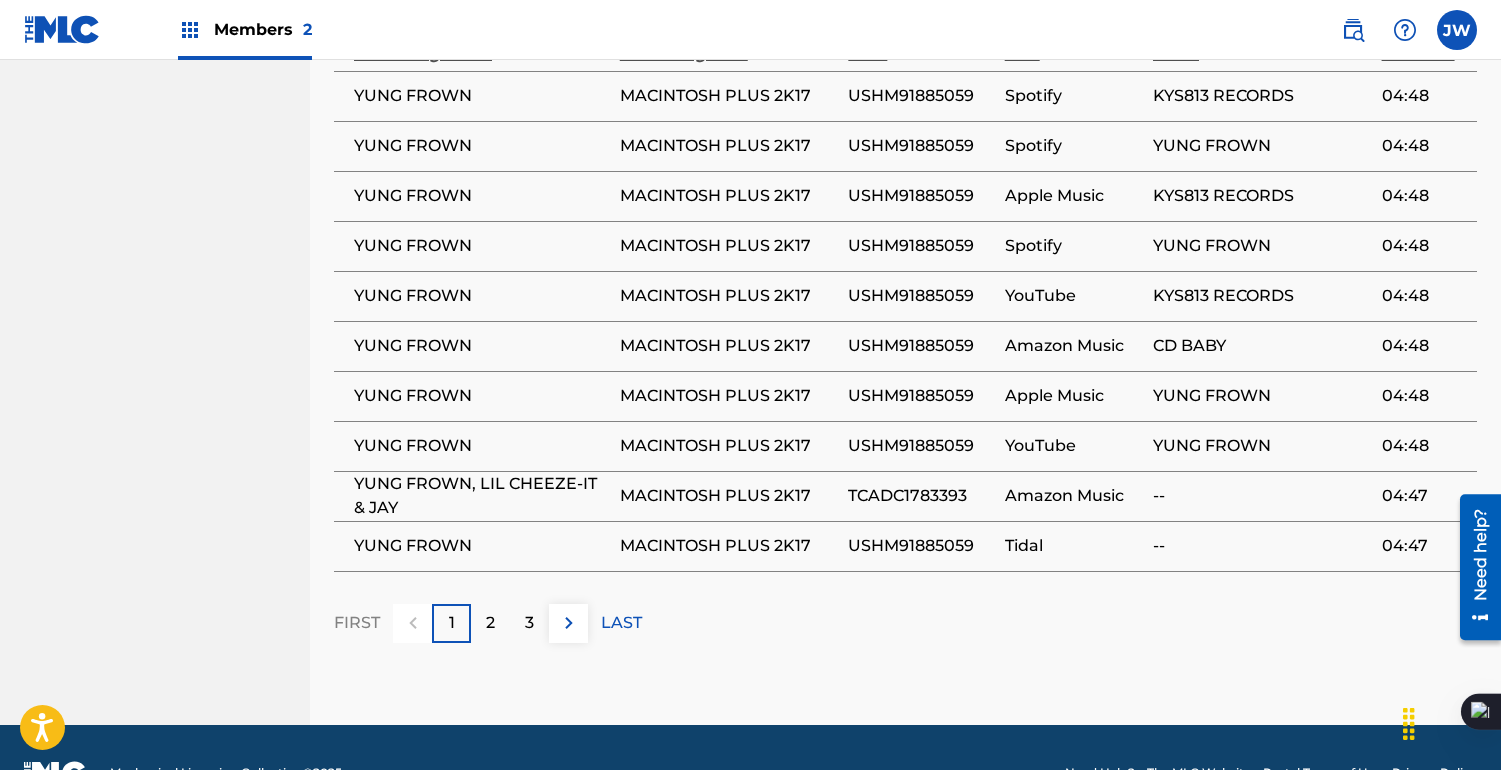 click at bounding box center (568, 623) 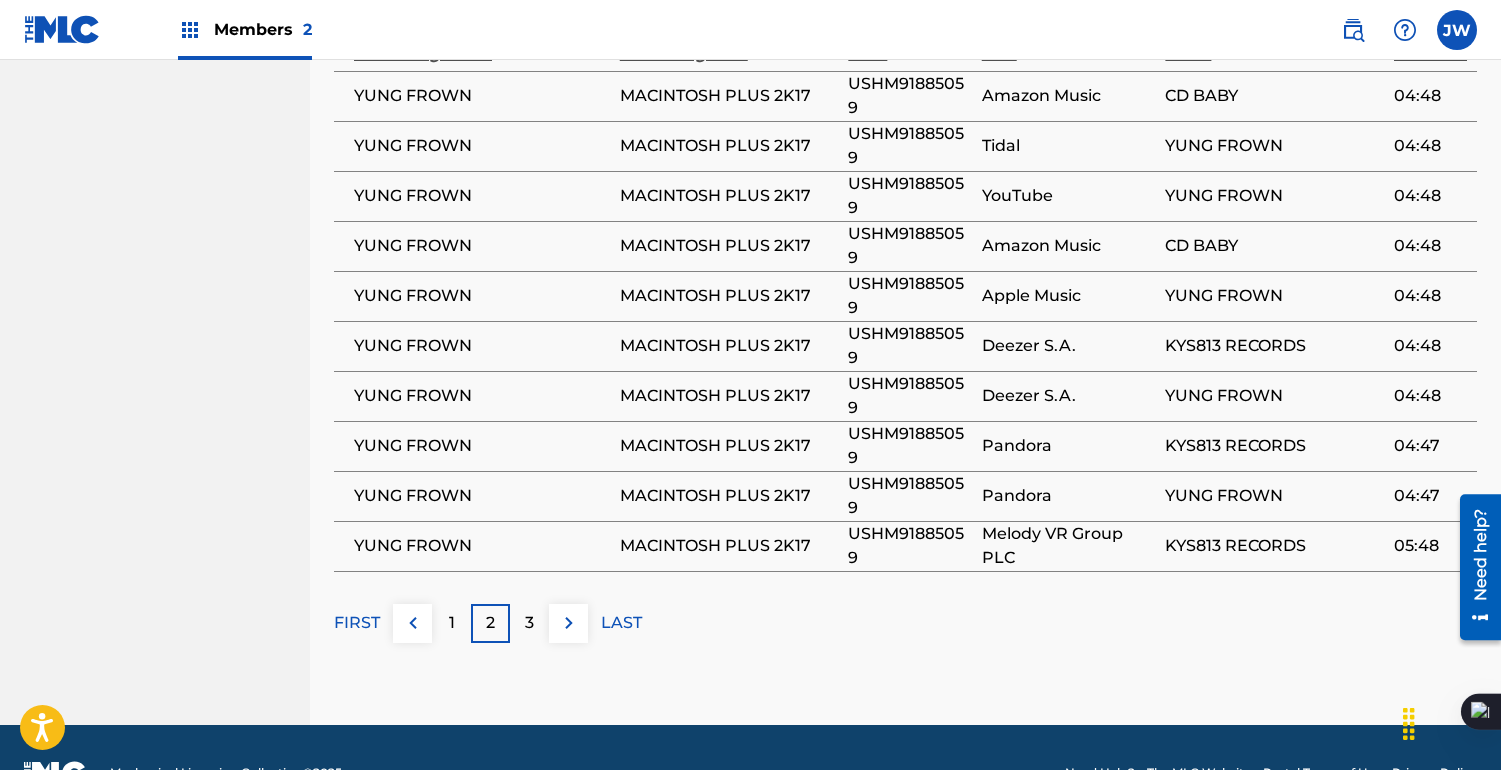 click on "LAST" at bounding box center [621, 623] 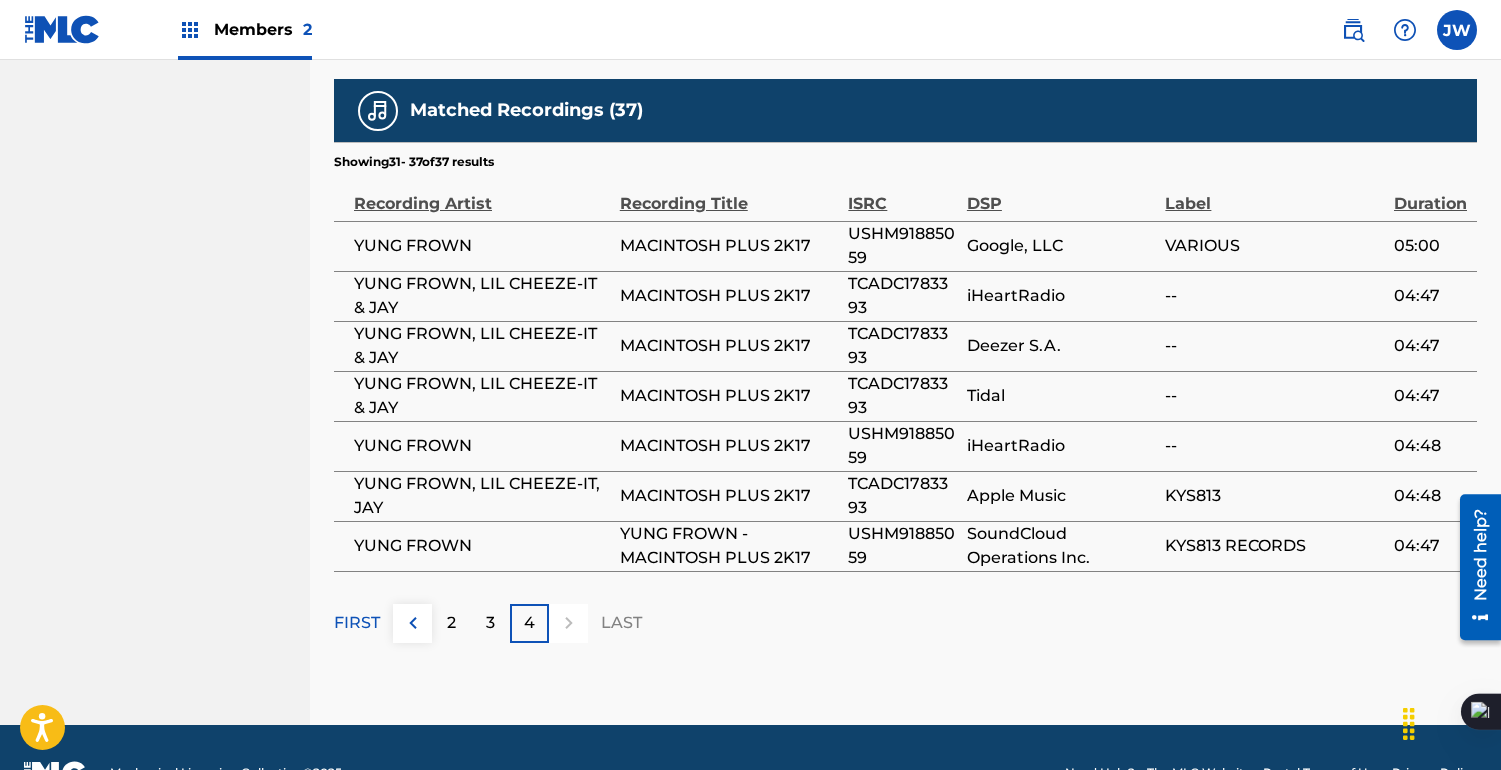 click on "3" at bounding box center (490, 623) 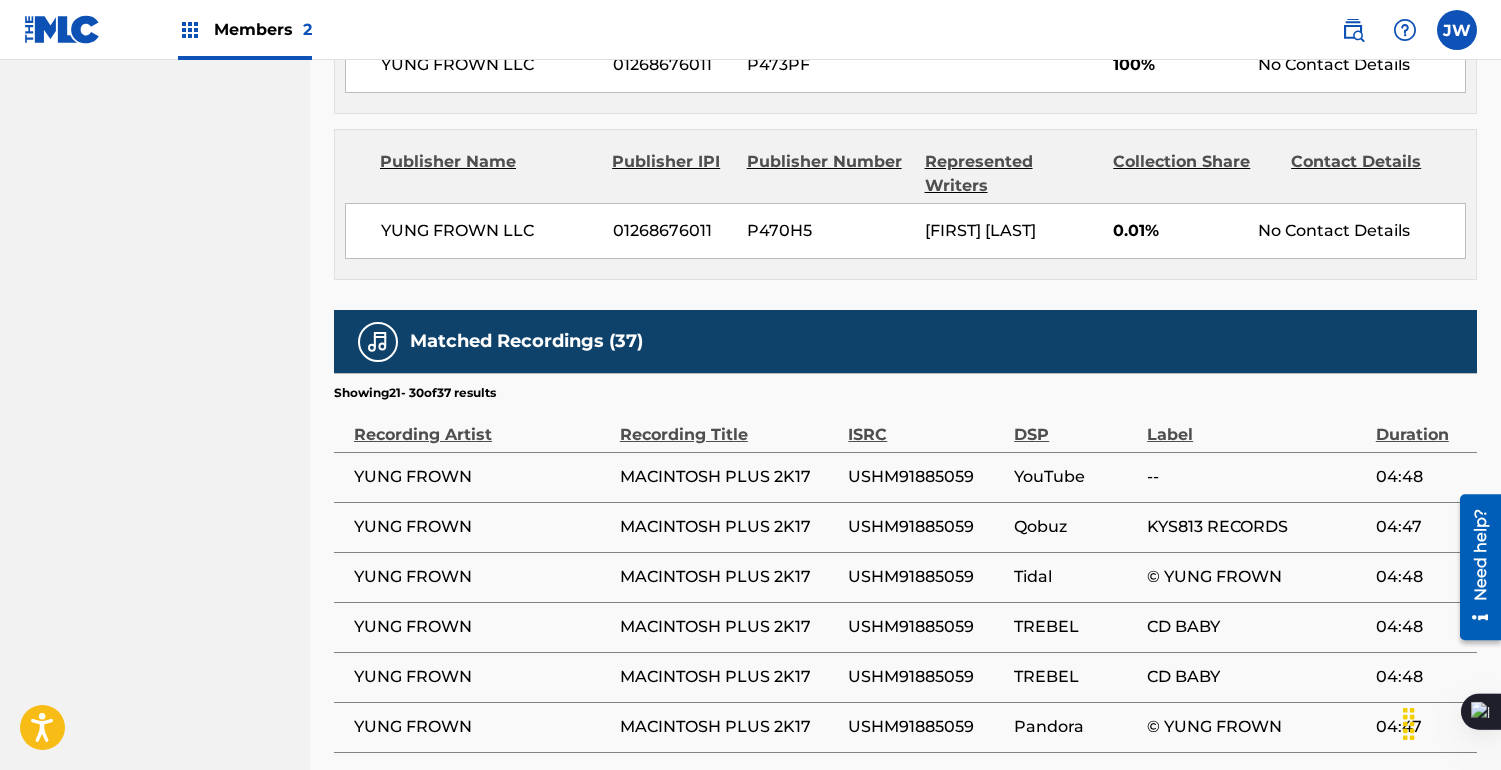 scroll, scrollTop: 0, scrollLeft: 0, axis: both 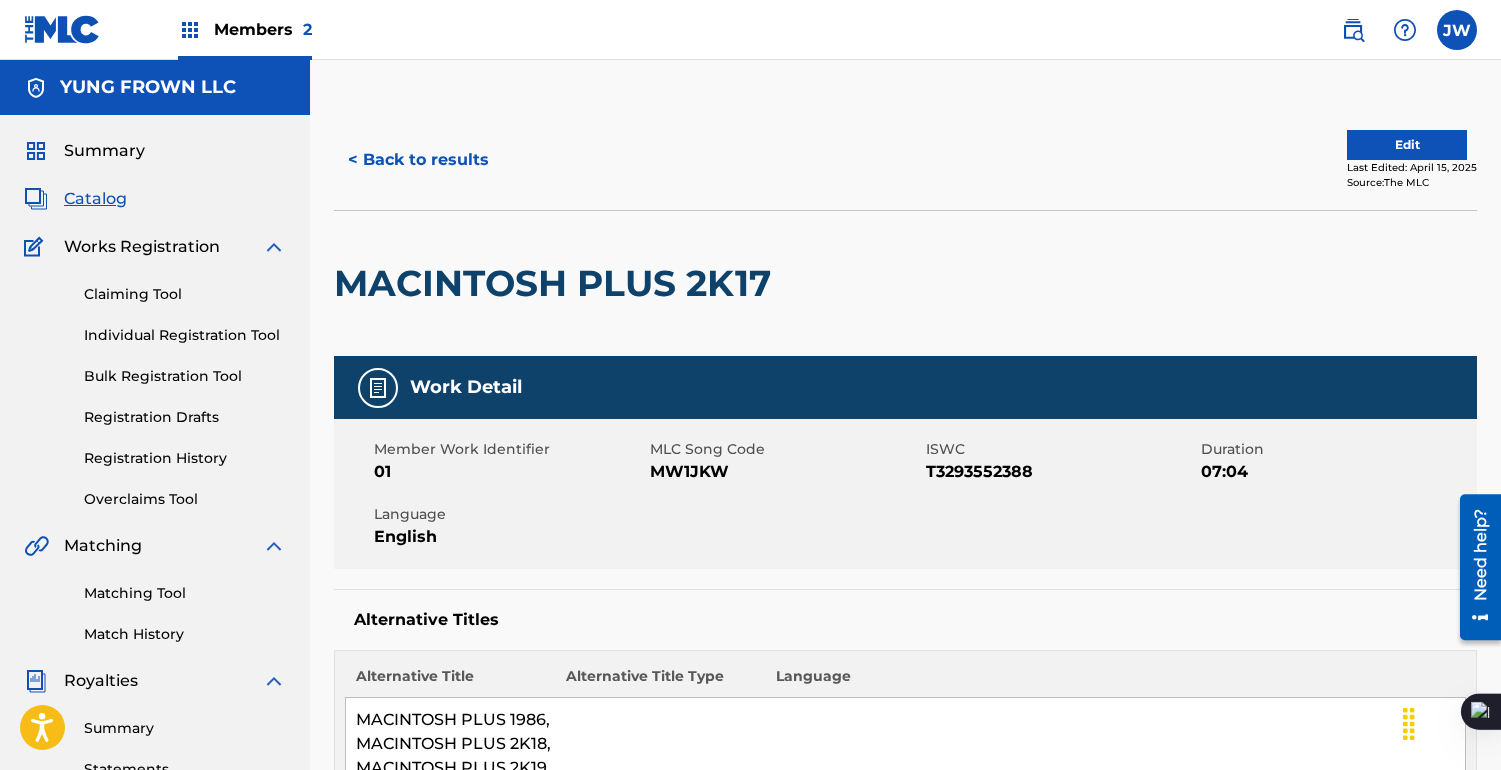 click on "Summary" at bounding box center (104, 151) 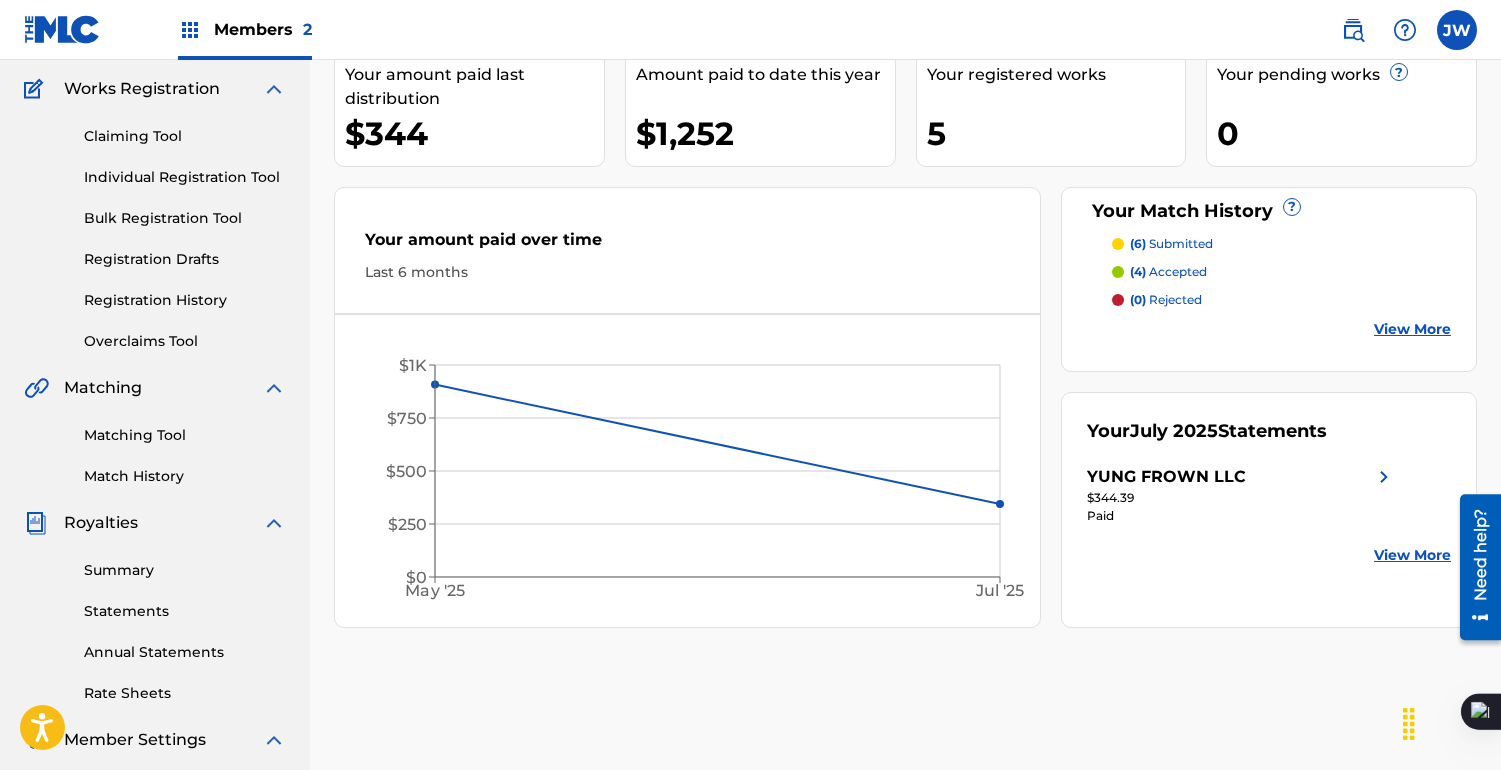 scroll, scrollTop: 71, scrollLeft: 0, axis: vertical 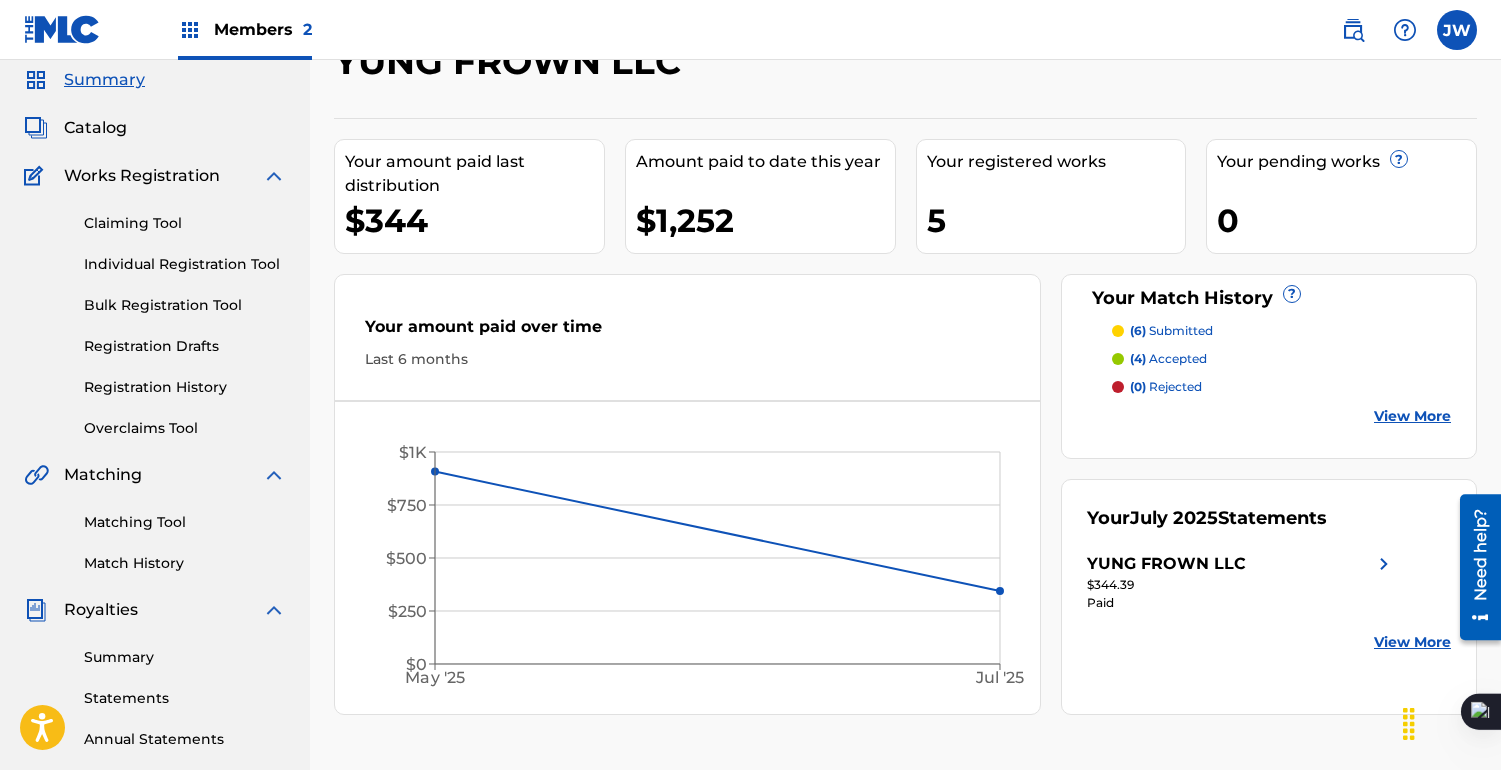 click on "(4)   accepted" at bounding box center (1168, 359) 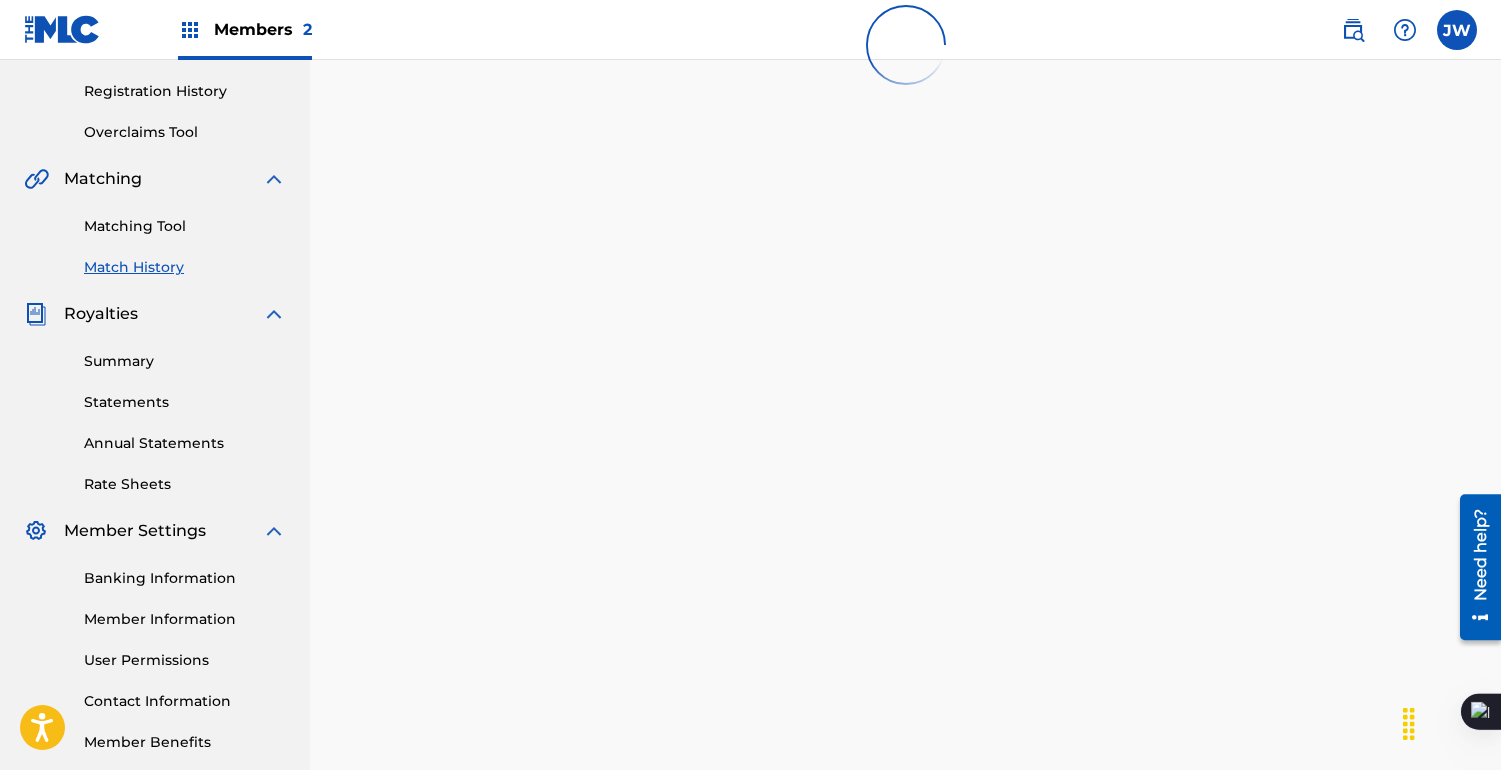 scroll, scrollTop: 419, scrollLeft: 0, axis: vertical 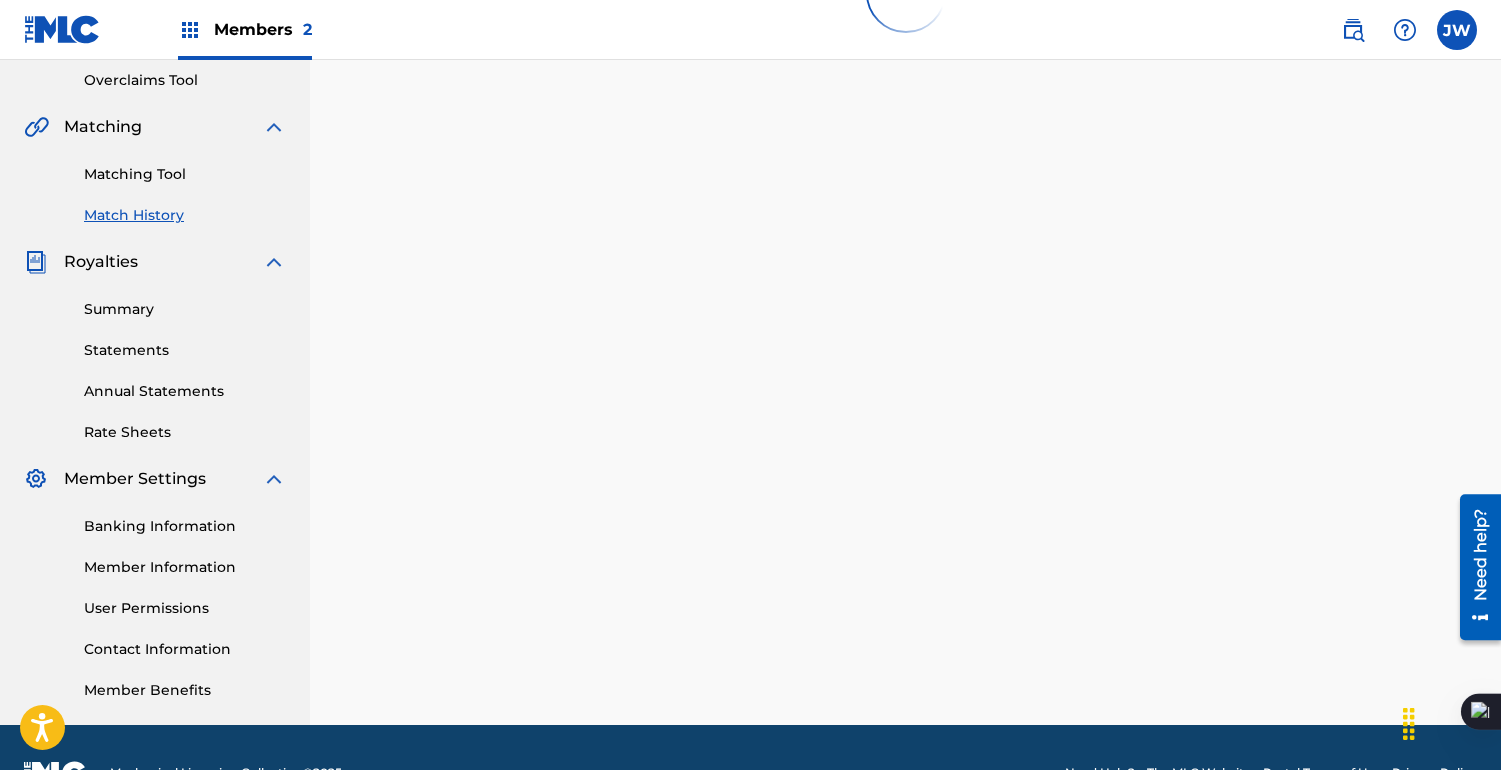 click on "Summary" at bounding box center [185, 309] 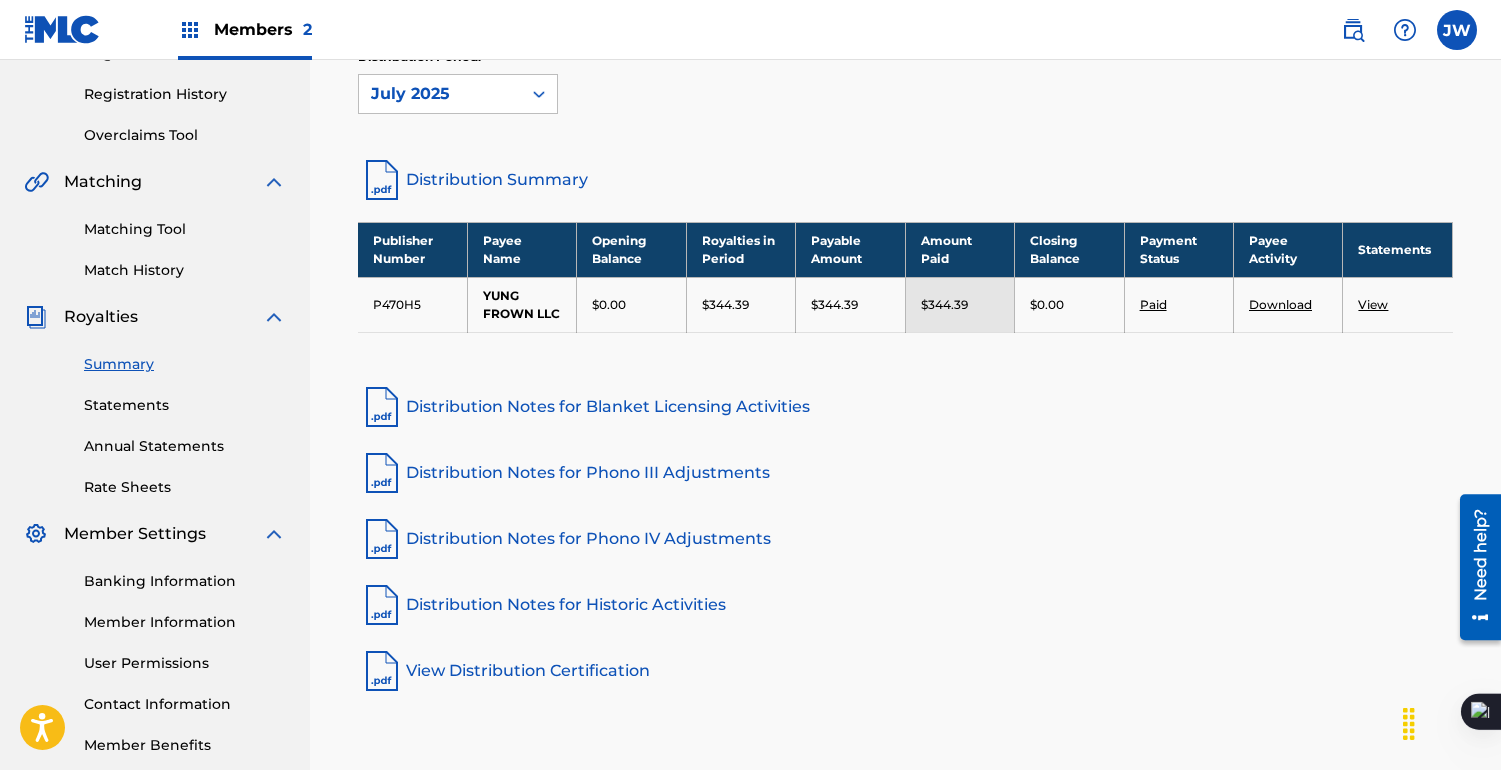 scroll, scrollTop: 365, scrollLeft: 0, axis: vertical 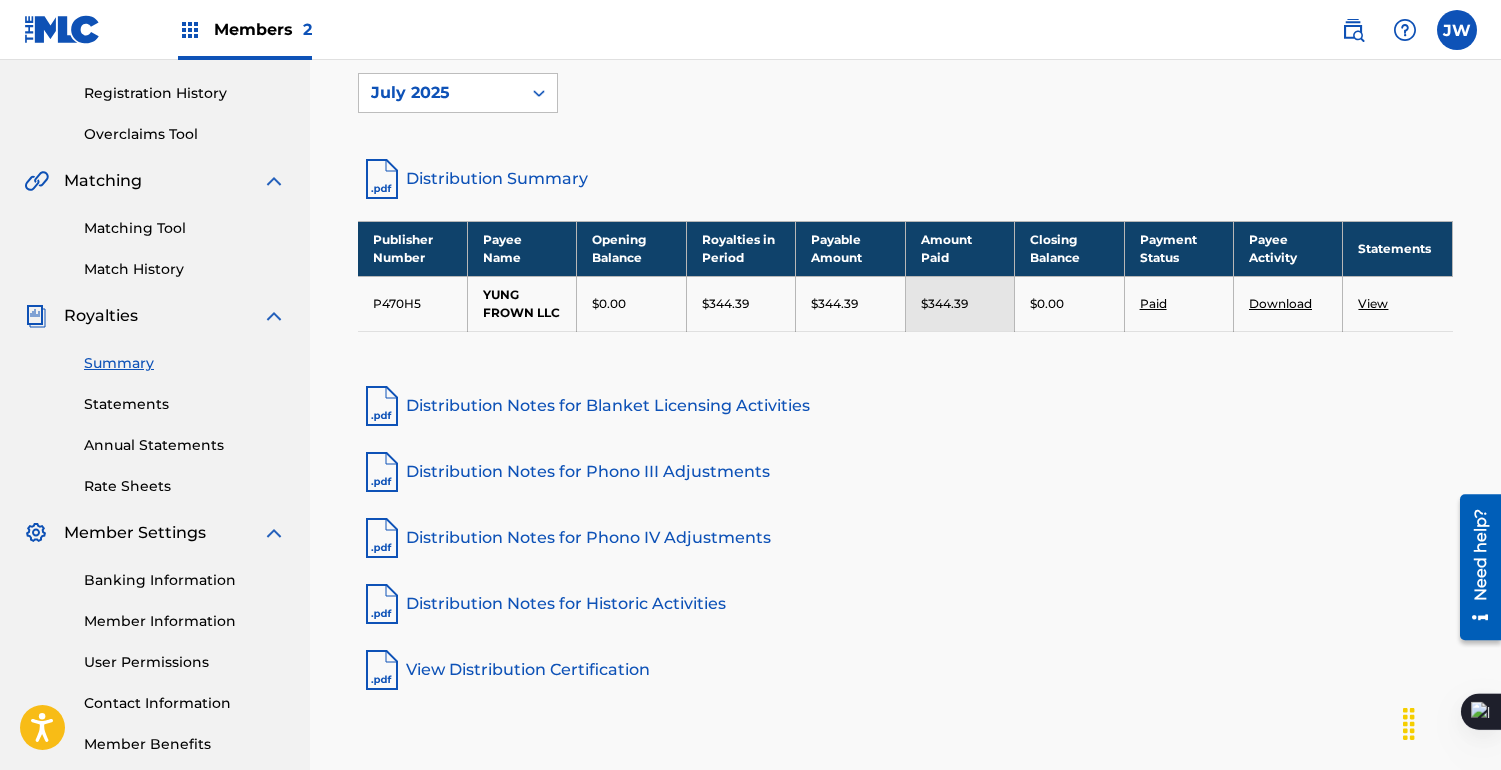 click on "Summary Statements Annual Statements Rate Sheets" at bounding box center (155, 412) 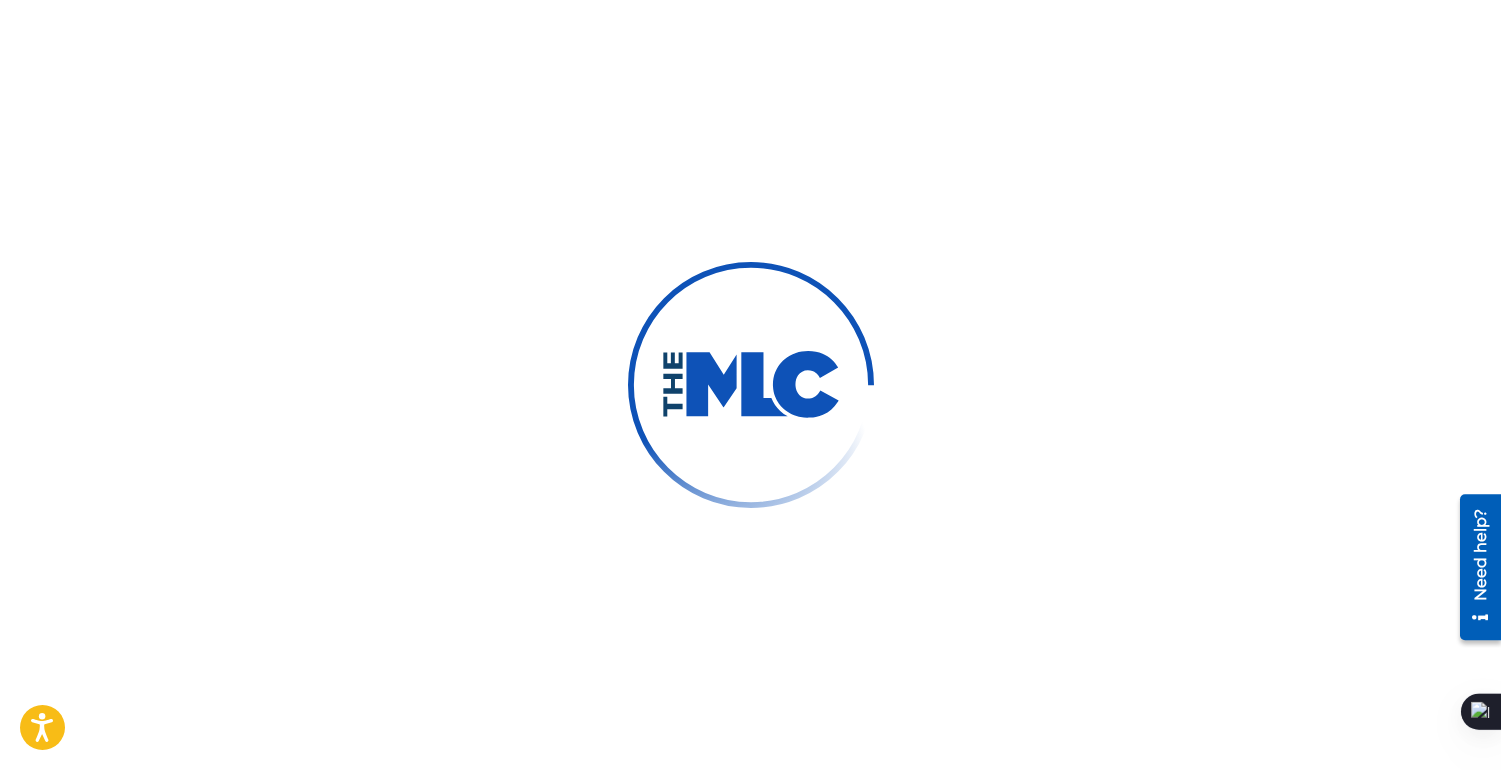 scroll, scrollTop: 0, scrollLeft: 0, axis: both 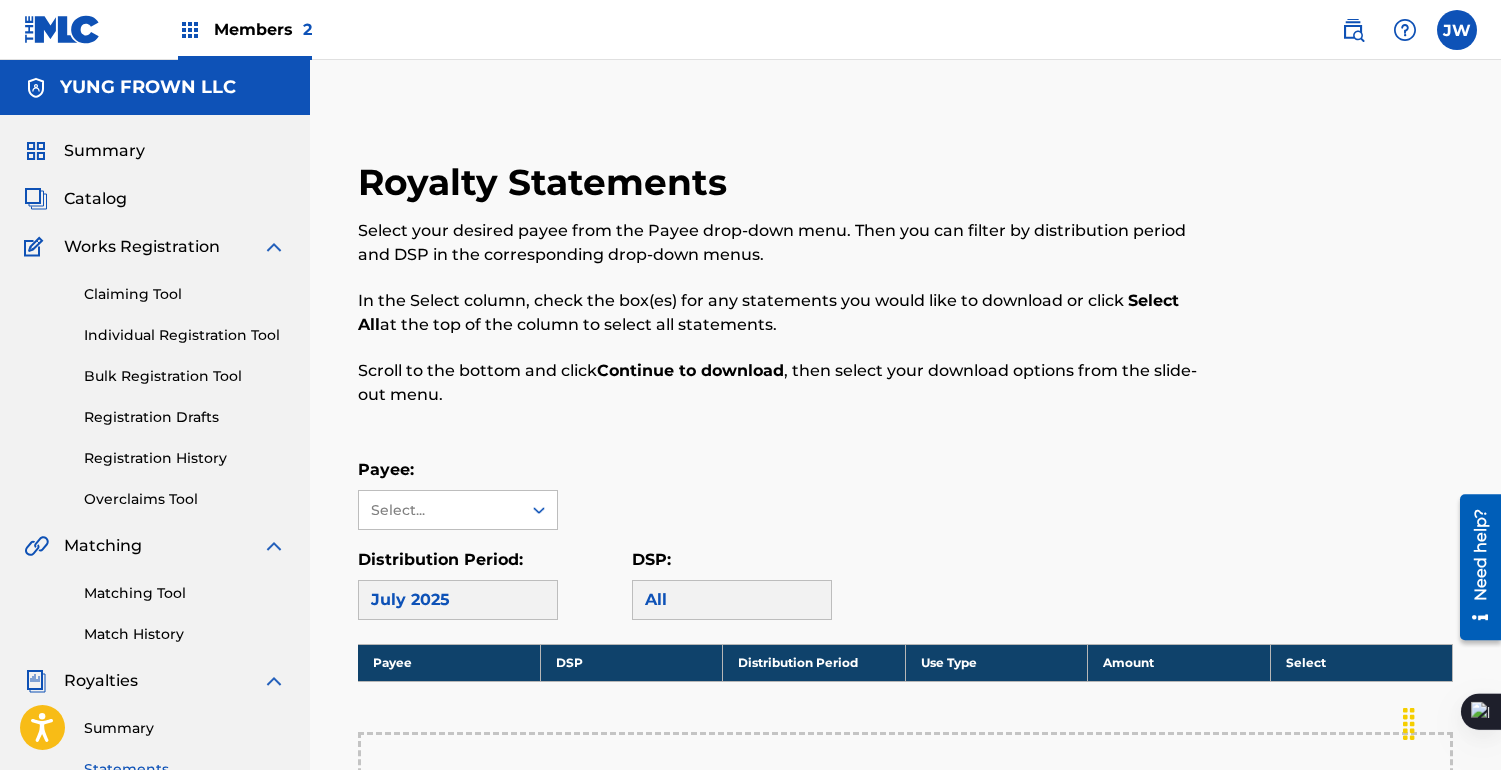 click on "Overclaims Tool" at bounding box center (185, 499) 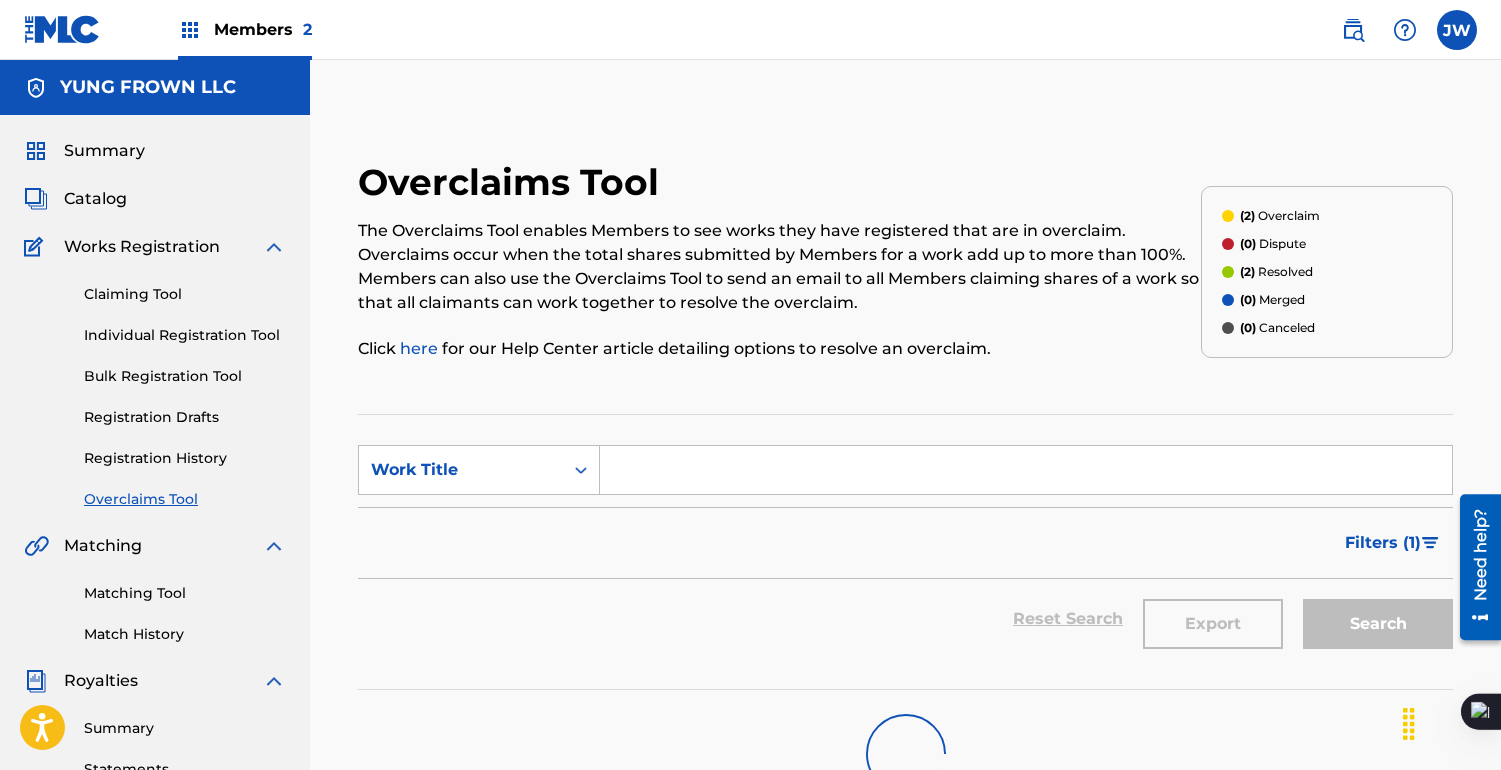 scroll, scrollTop: 470, scrollLeft: 0, axis: vertical 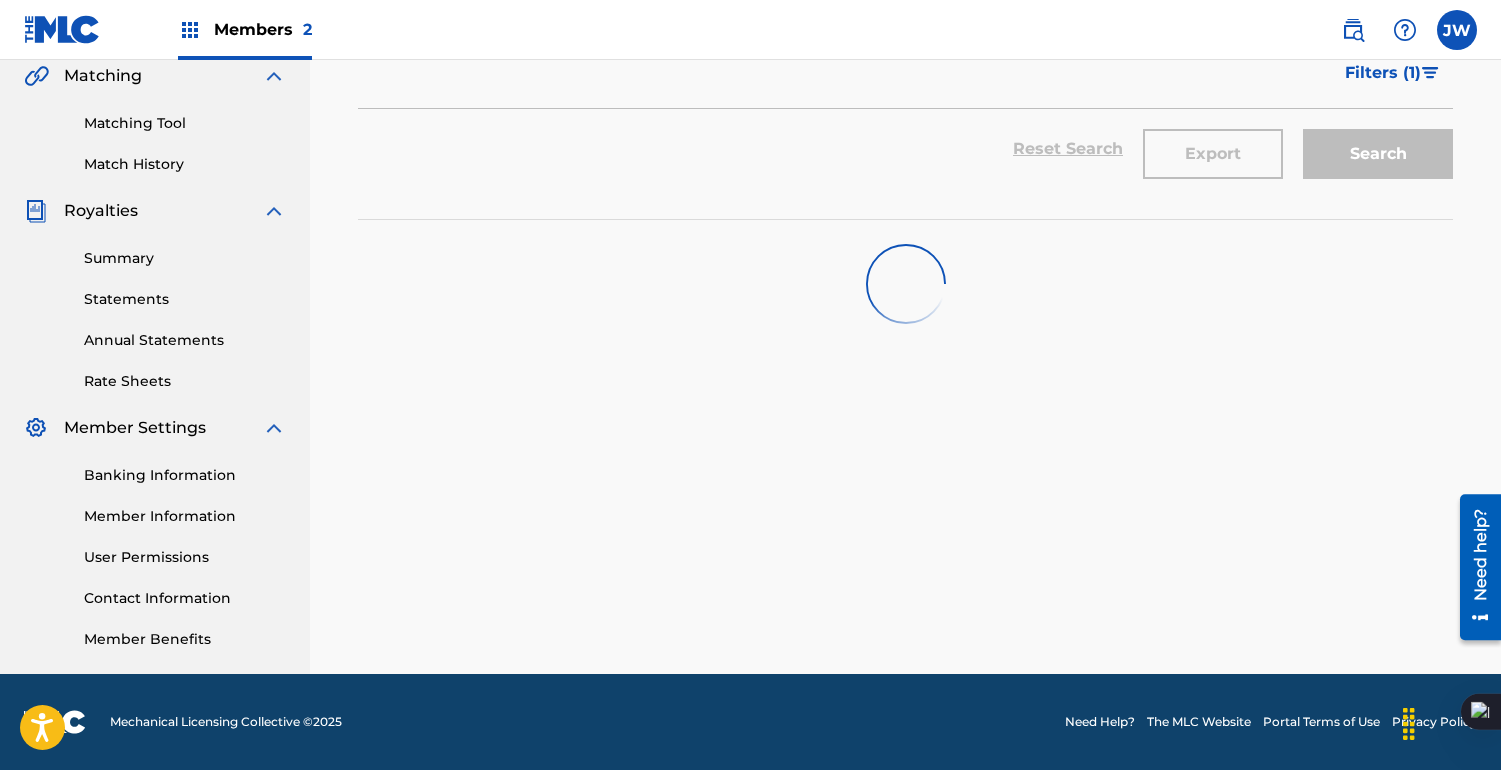 click on "Banking Information Member Information User Permissions Contact Information Member Benefits" at bounding box center [155, 545] 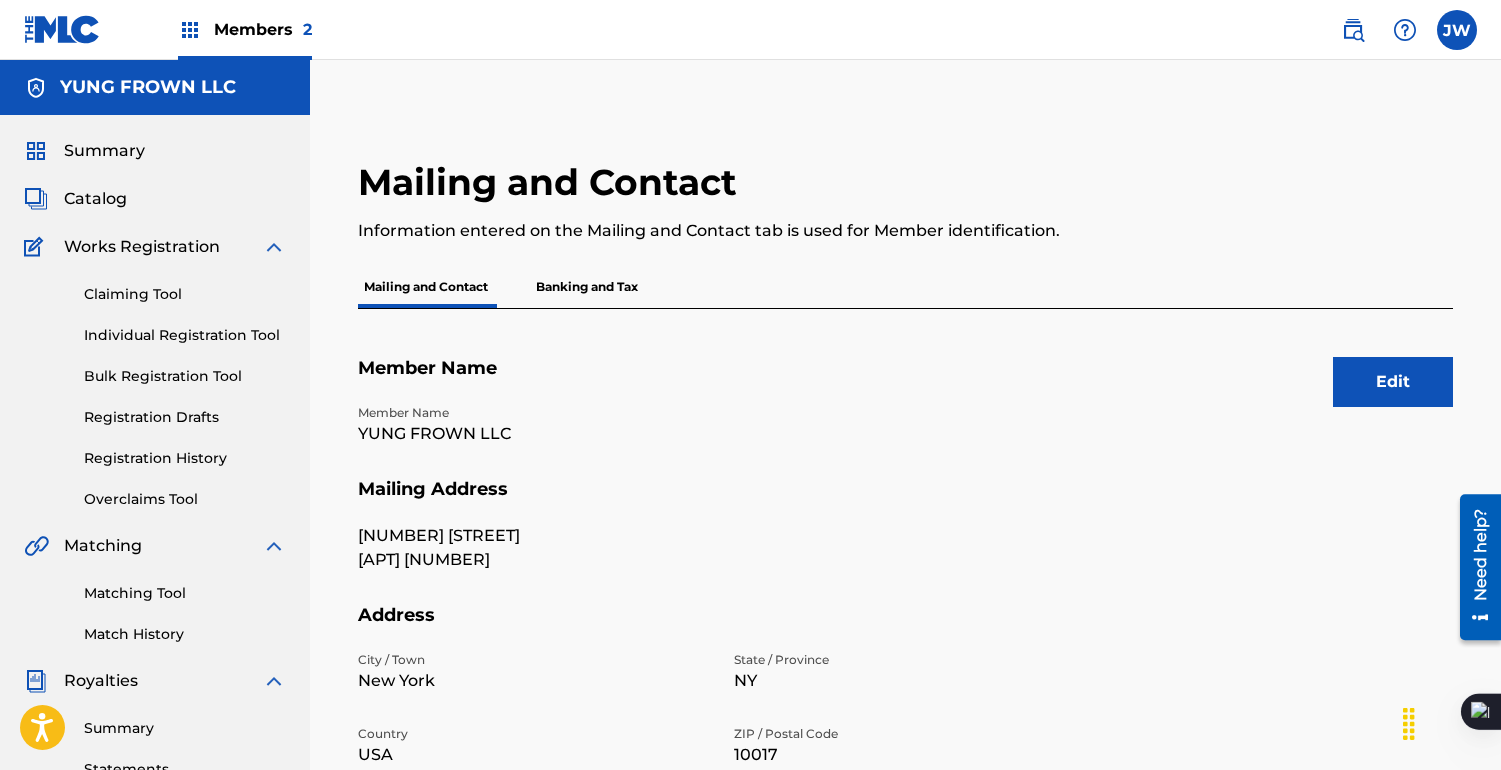 scroll, scrollTop: 487, scrollLeft: 0, axis: vertical 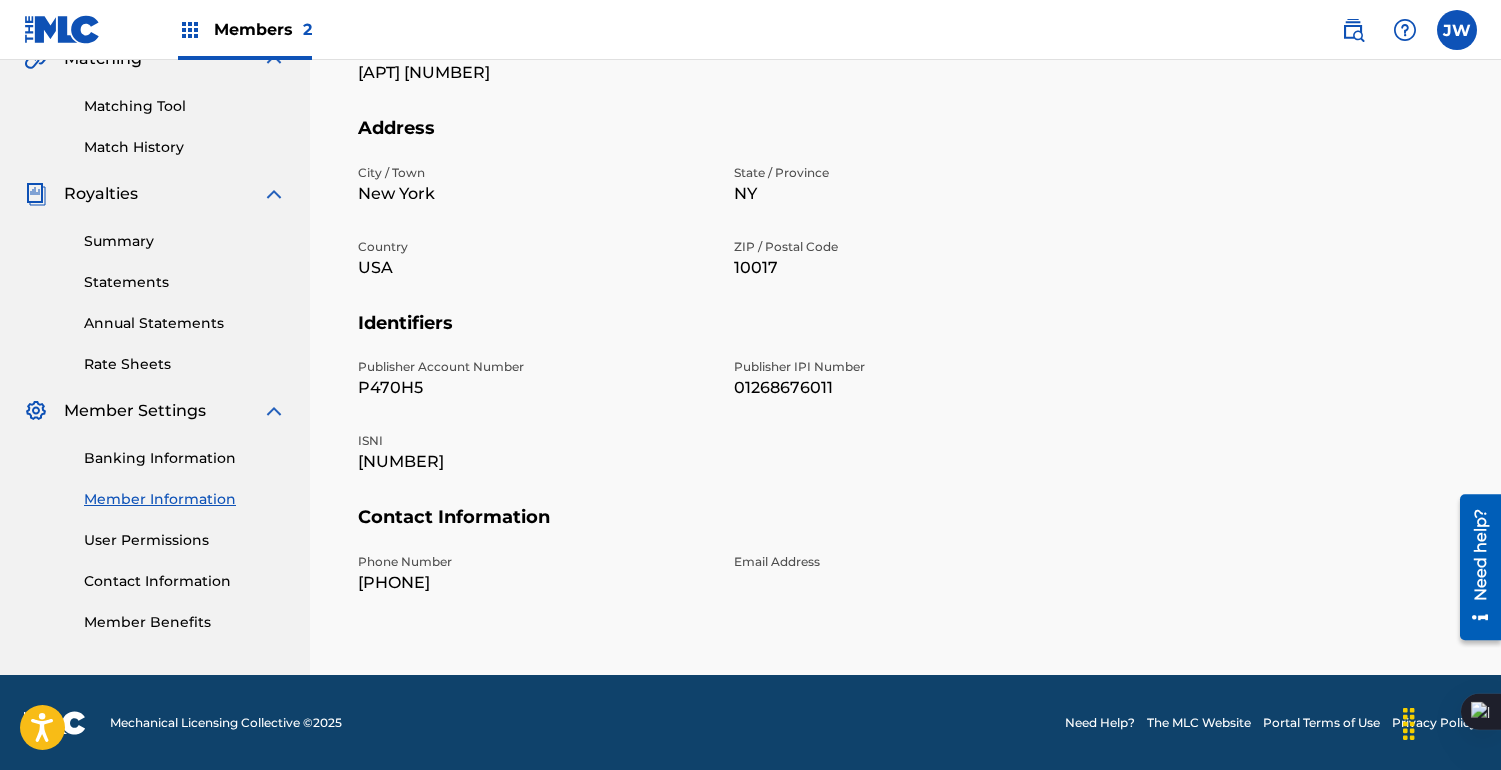click on "Banking Information Member Information User Permissions Contact Information Member Benefits" at bounding box center [155, 528] 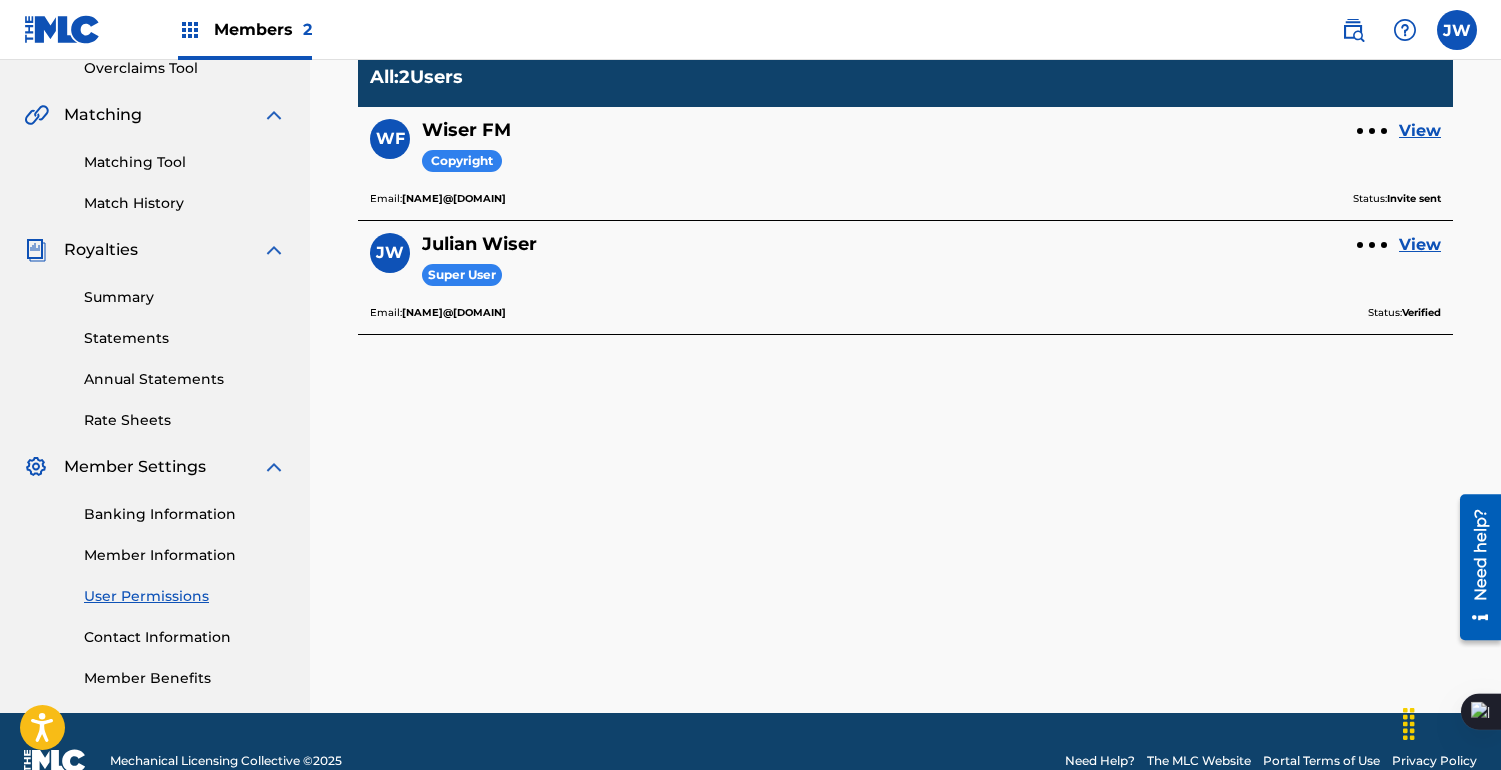 scroll, scrollTop: 430, scrollLeft: 0, axis: vertical 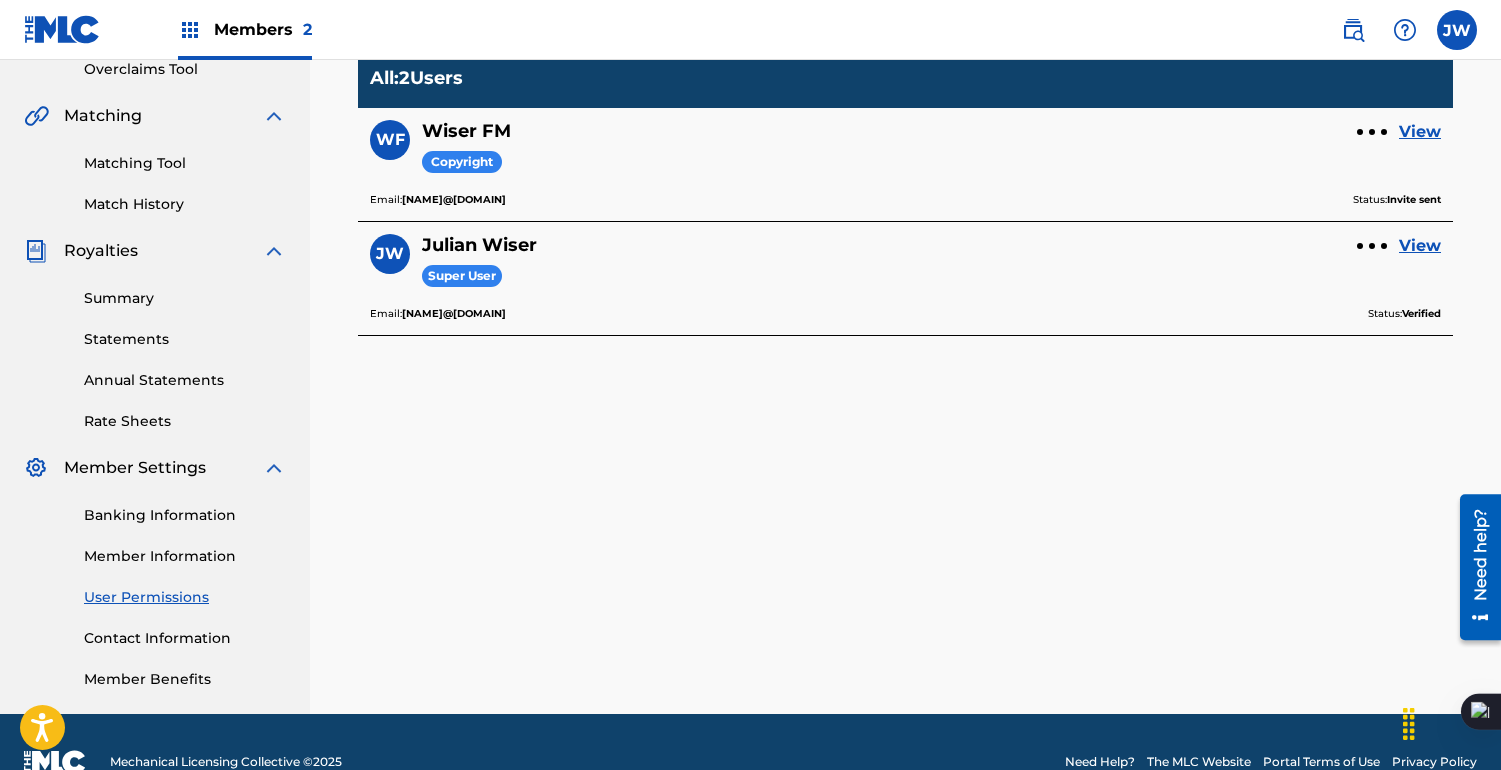 click on "Contact Information" at bounding box center [185, 638] 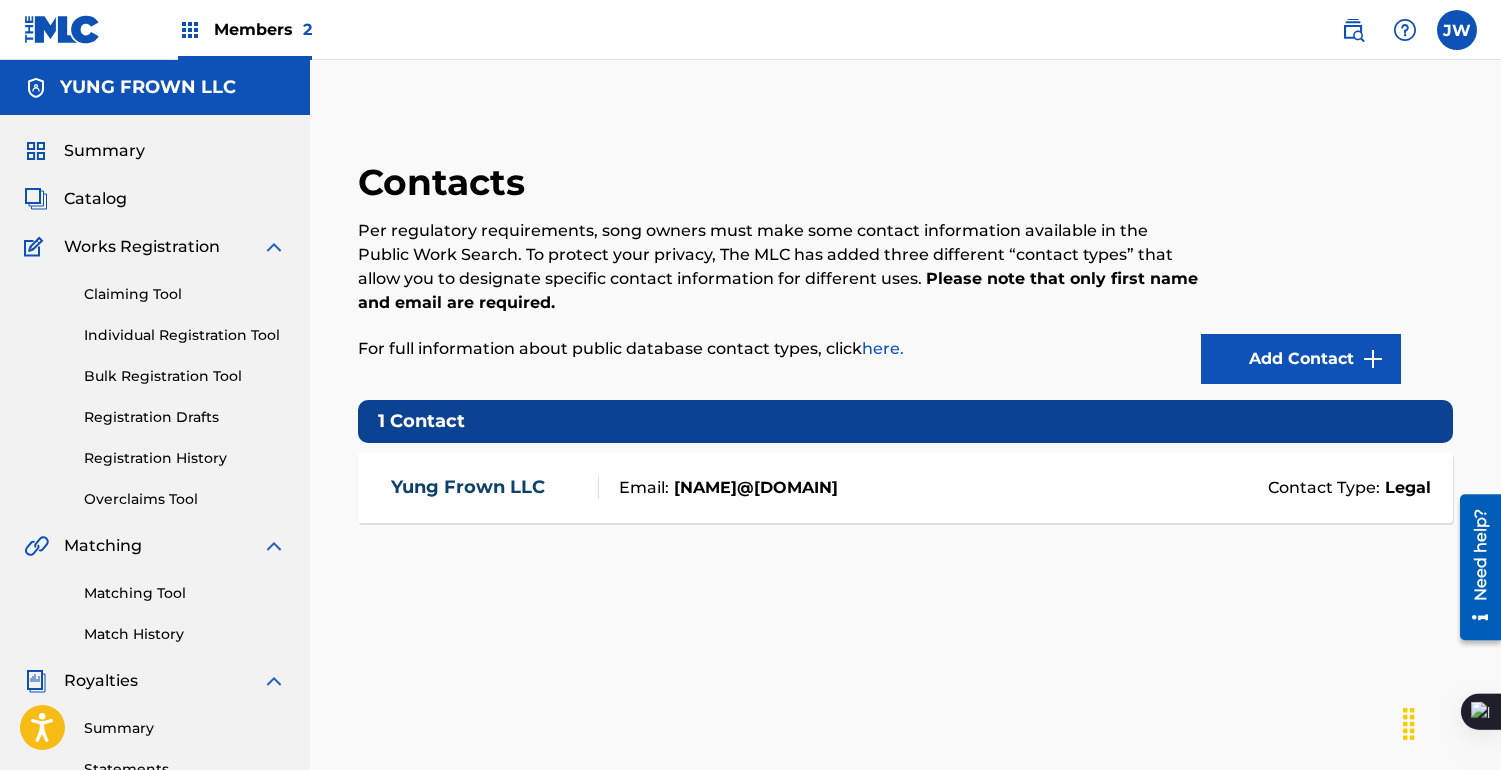 click on "Matching Tool Match History" at bounding box center (155, 601) 